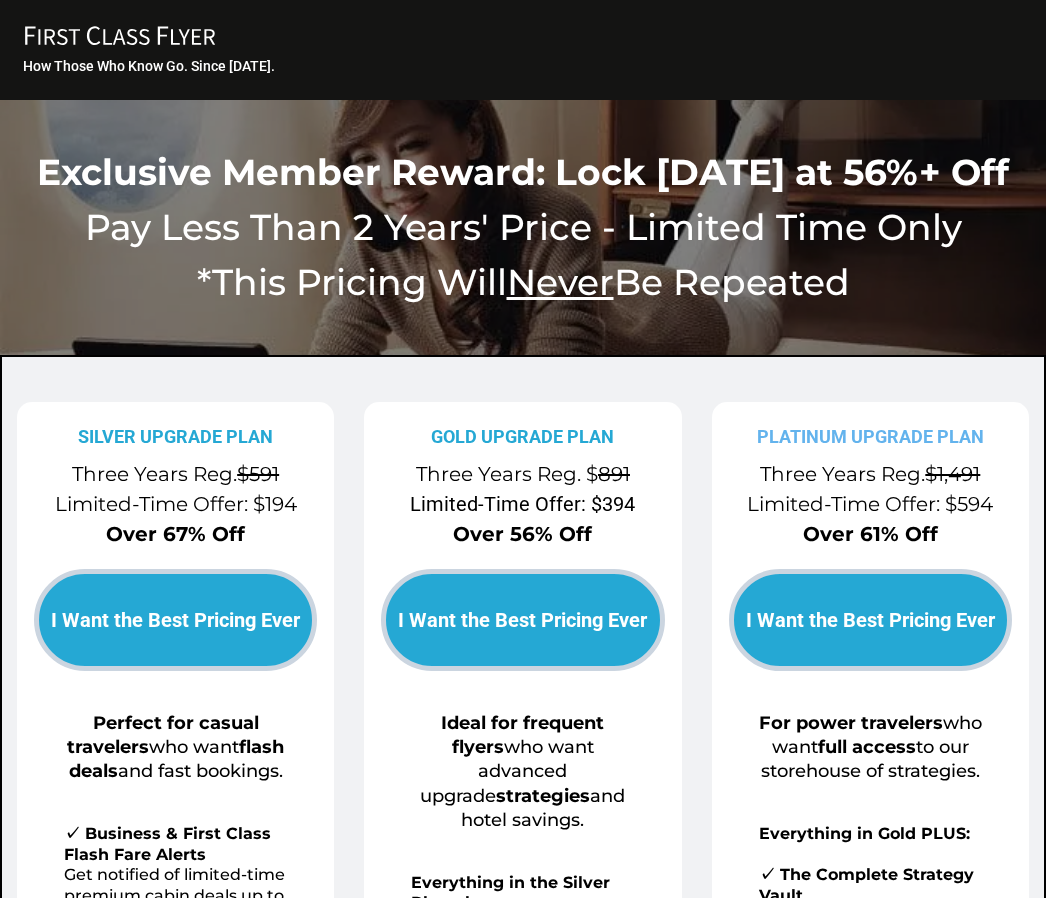 scroll, scrollTop: 0, scrollLeft: 0, axis: both 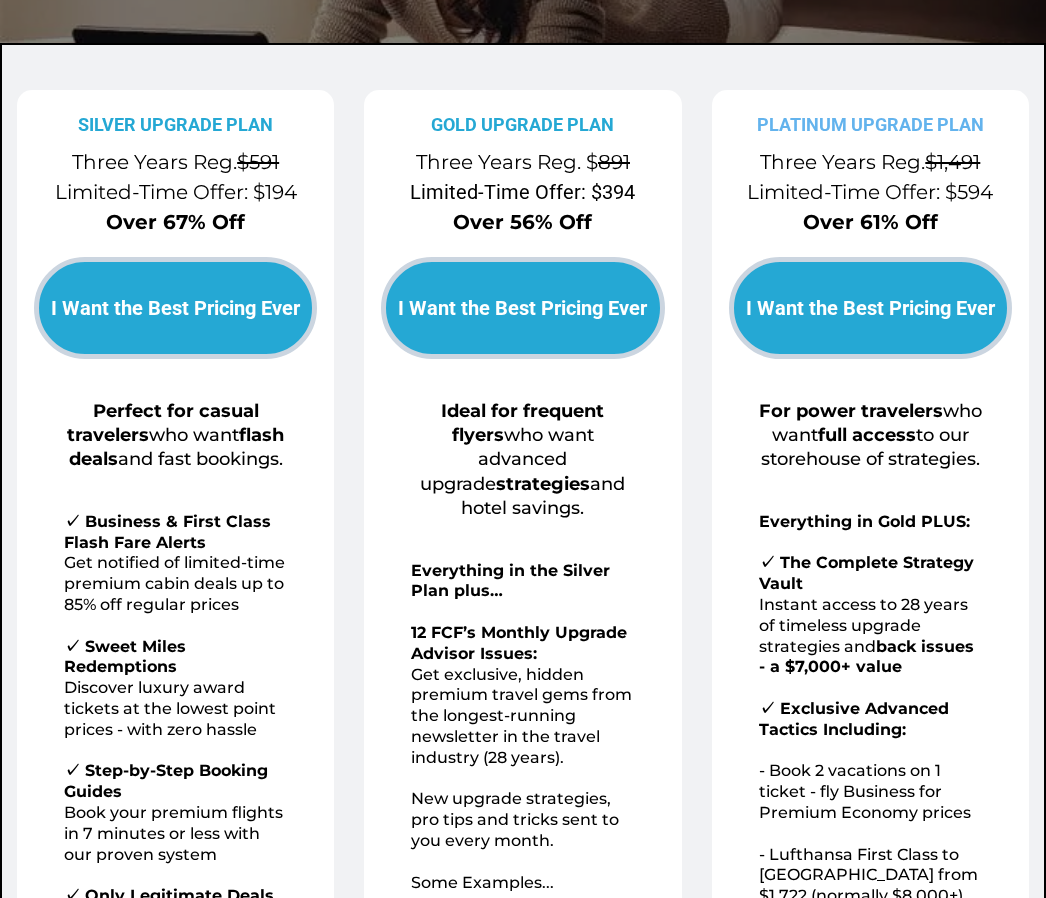 click on "I Want the Best Pricing Ever" at bounding box center [870, 308] 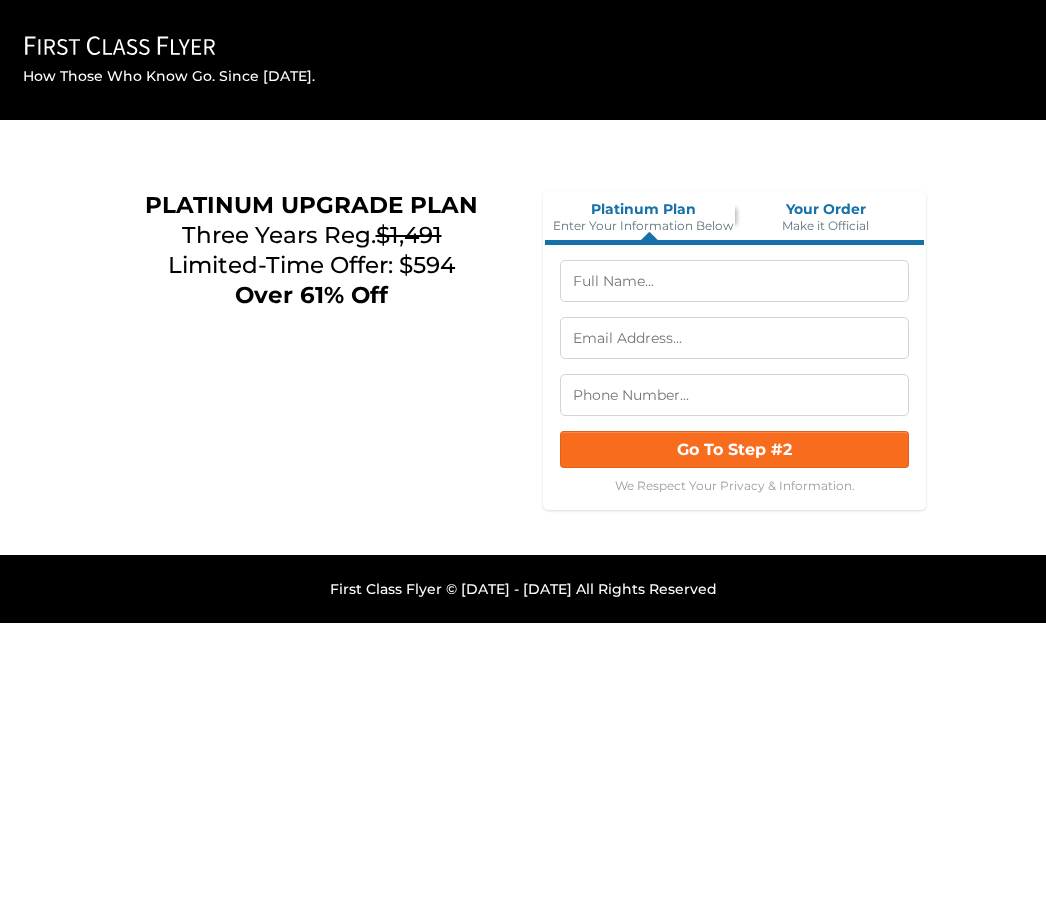 scroll, scrollTop: 0, scrollLeft: 0, axis: both 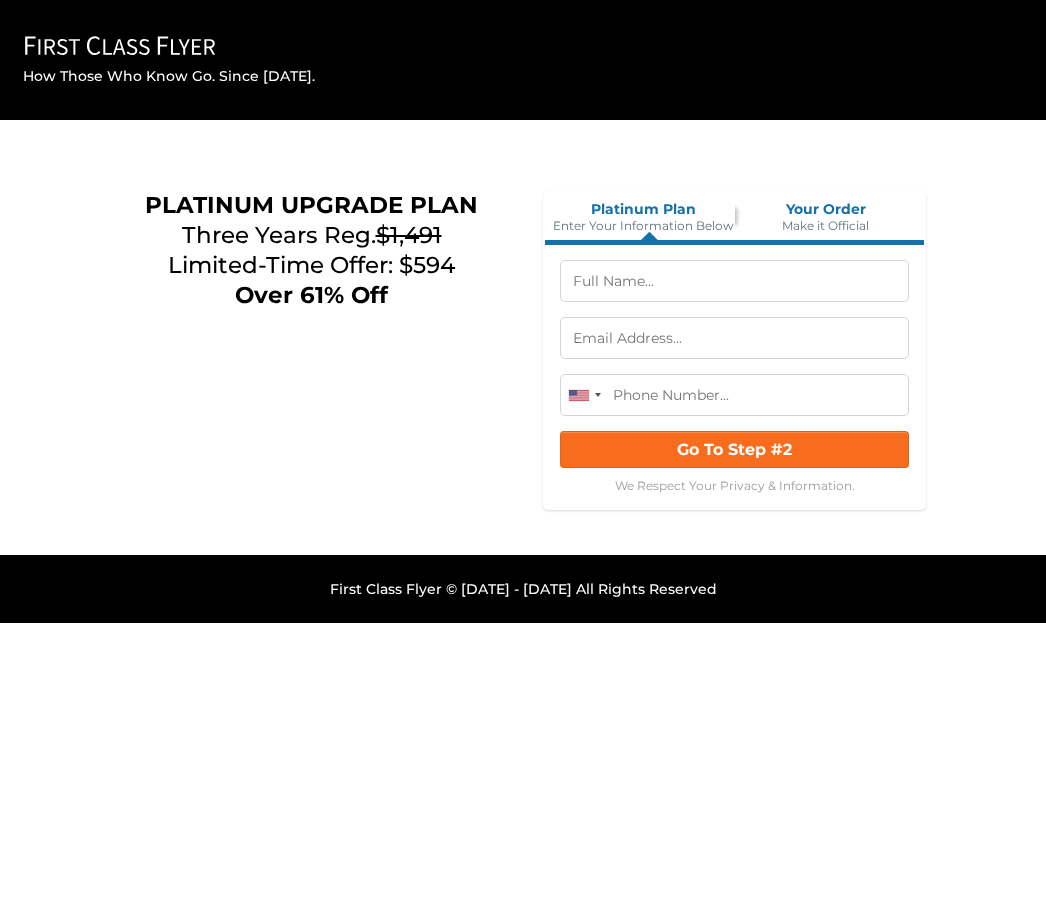 click at bounding box center [734, 281] 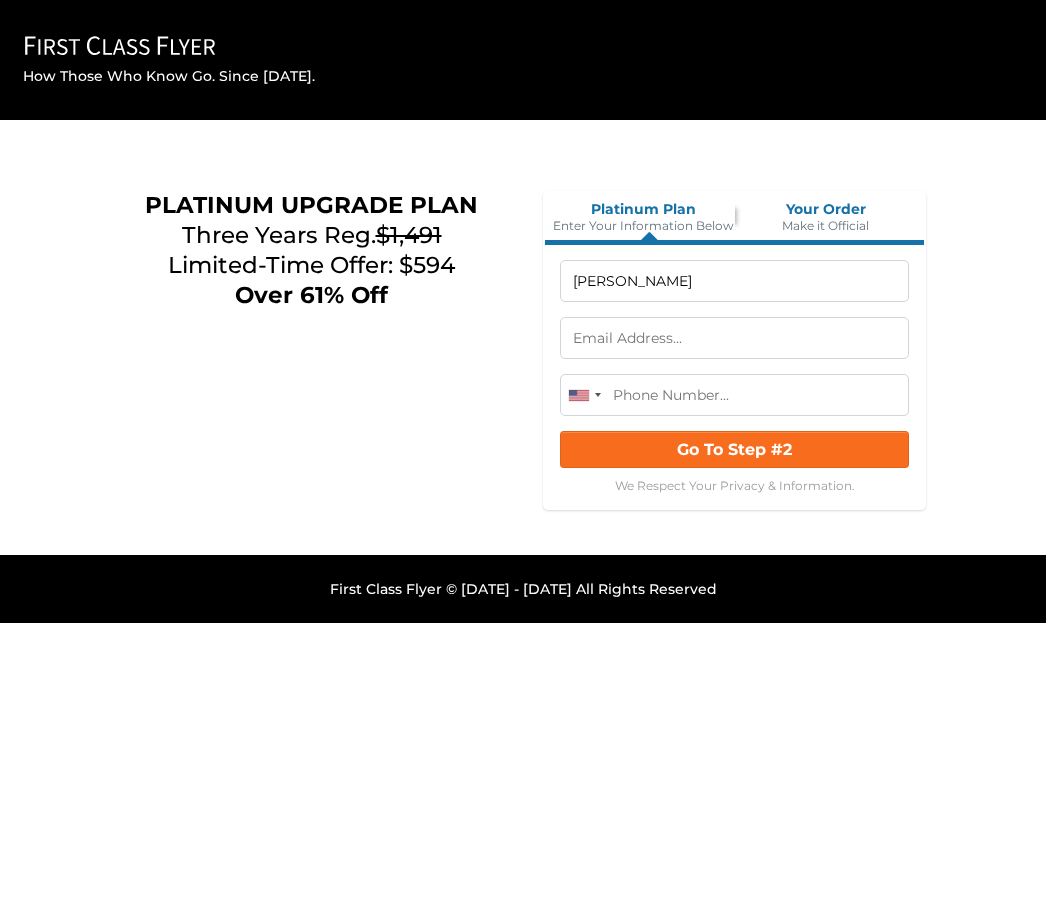 type on "Barry Eliot Cole" 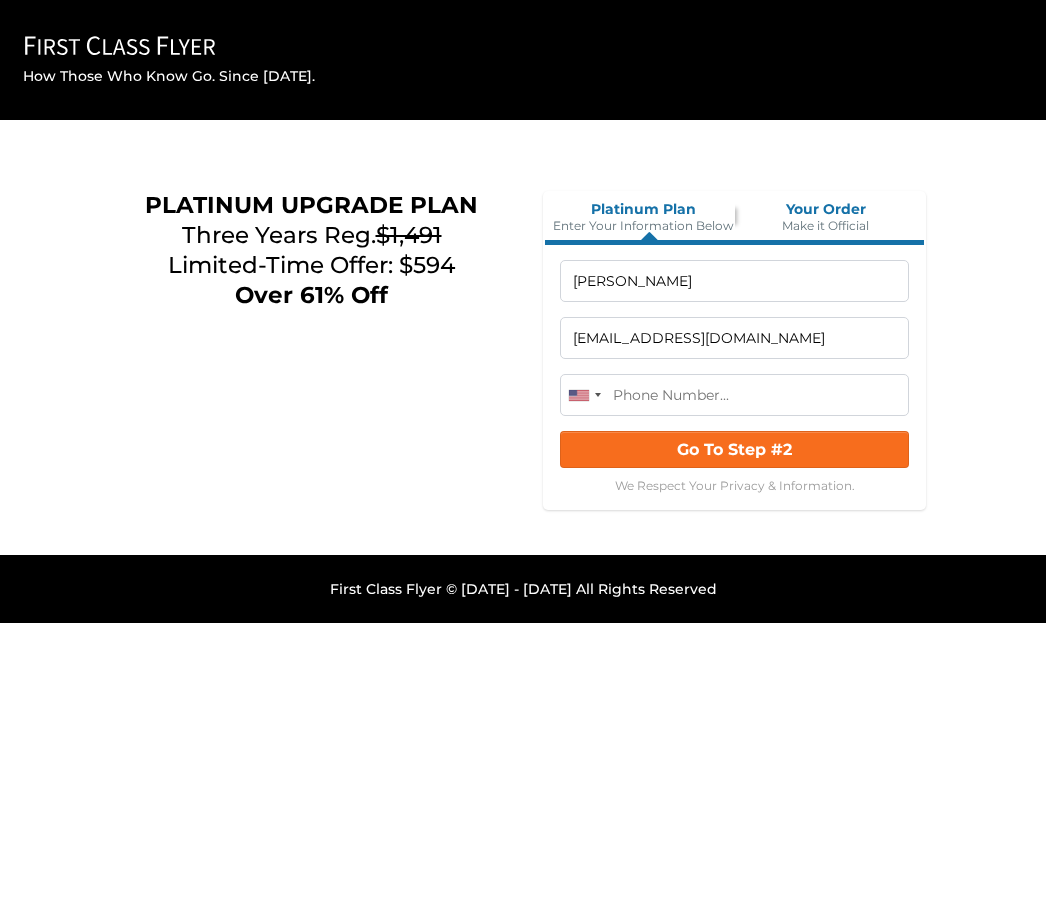 type on "beliotcole@gmai.com" 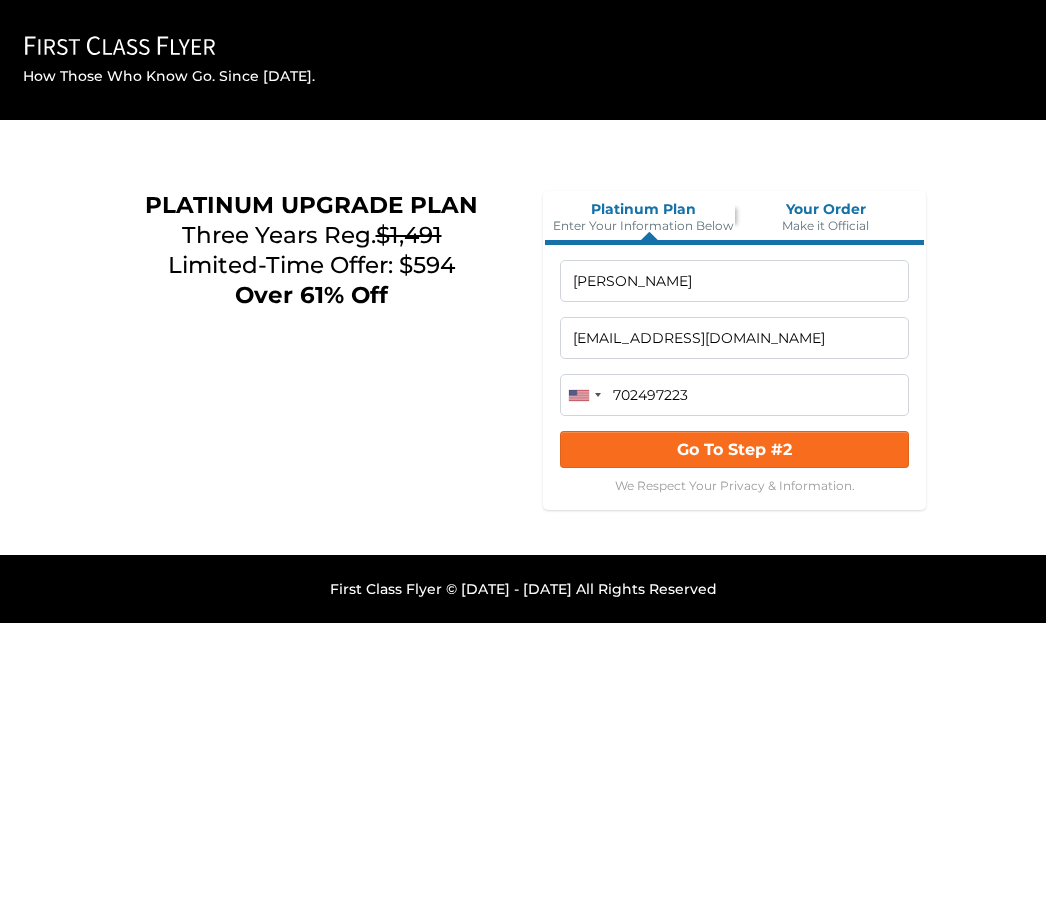 type on "(702) 497-2235" 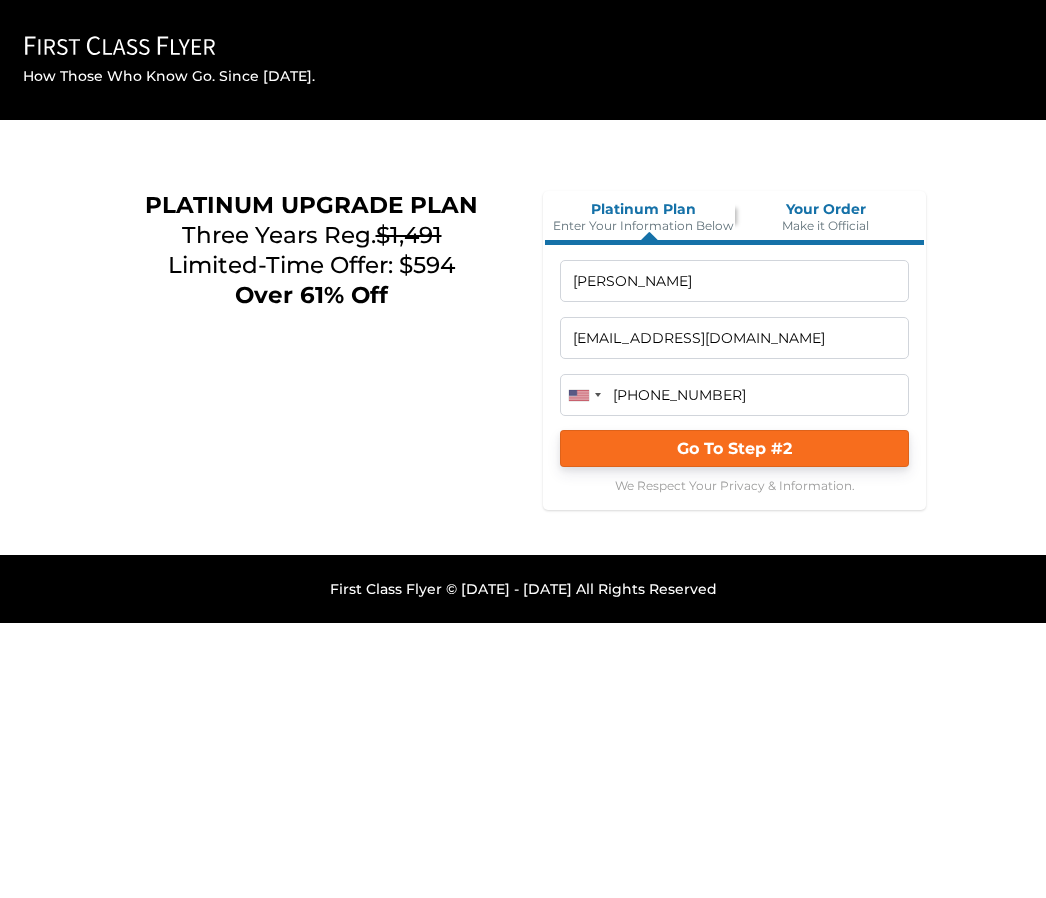 click on "Go To Step #2" at bounding box center (734, 448) 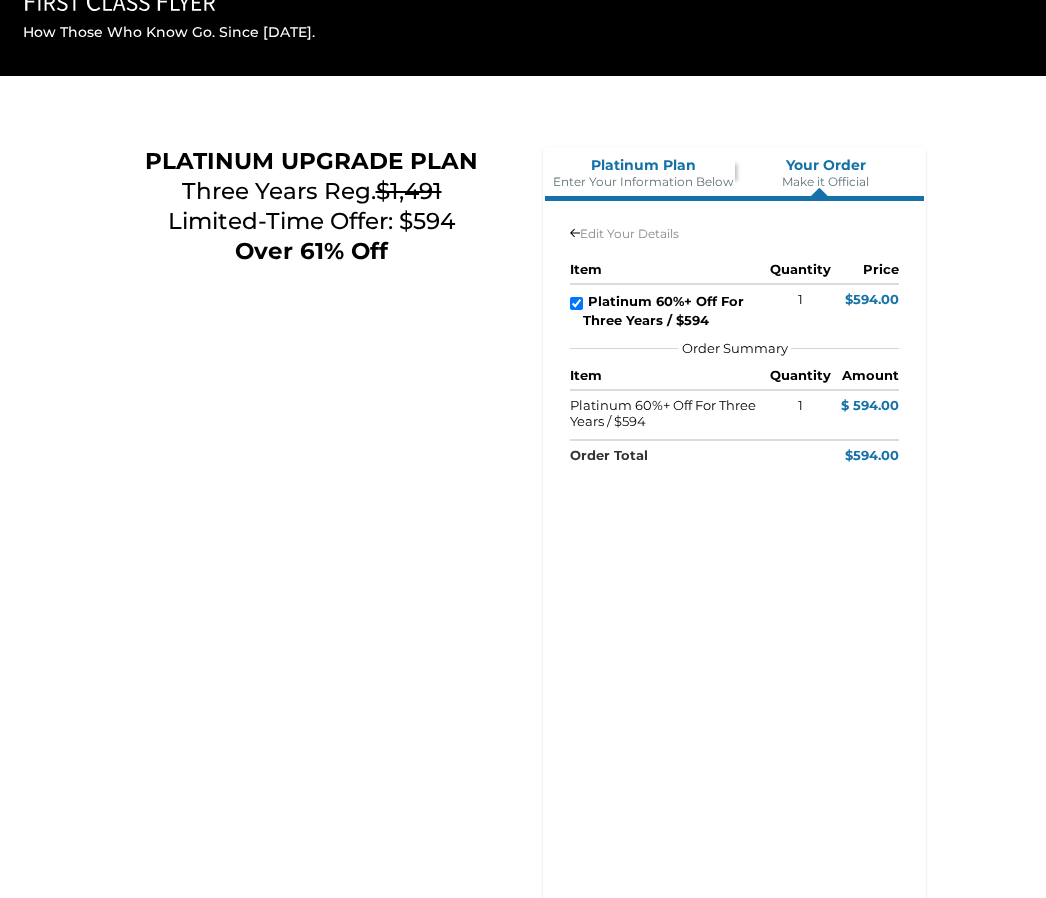 scroll, scrollTop: 0, scrollLeft: 0, axis: both 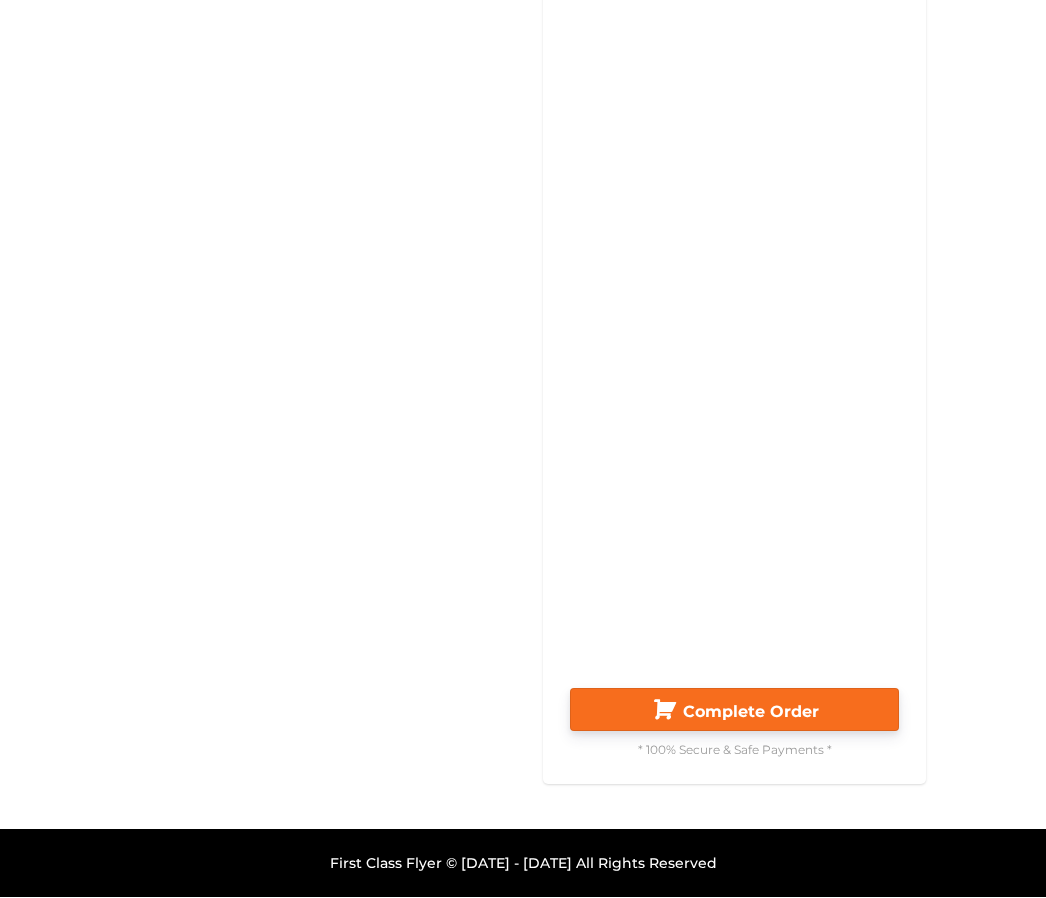 click on "Complete Order" 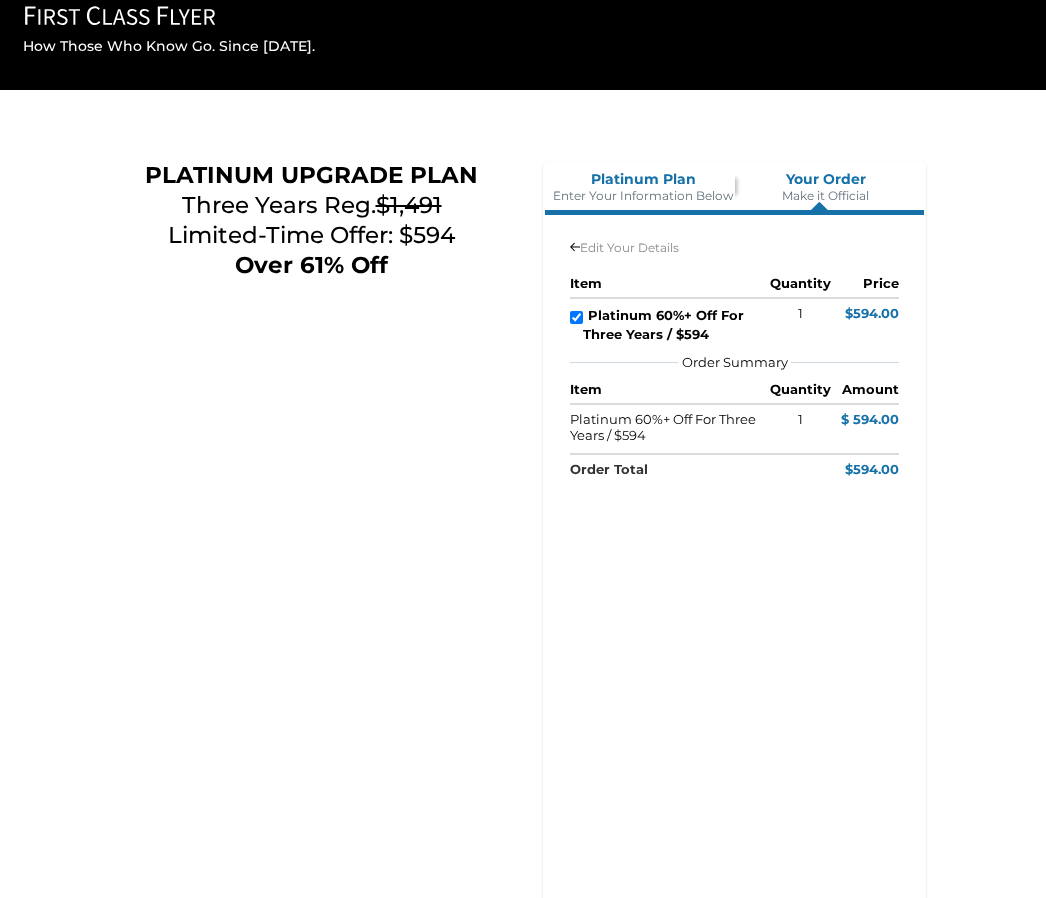 scroll, scrollTop: 0, scrollLeft: 0, axis: both 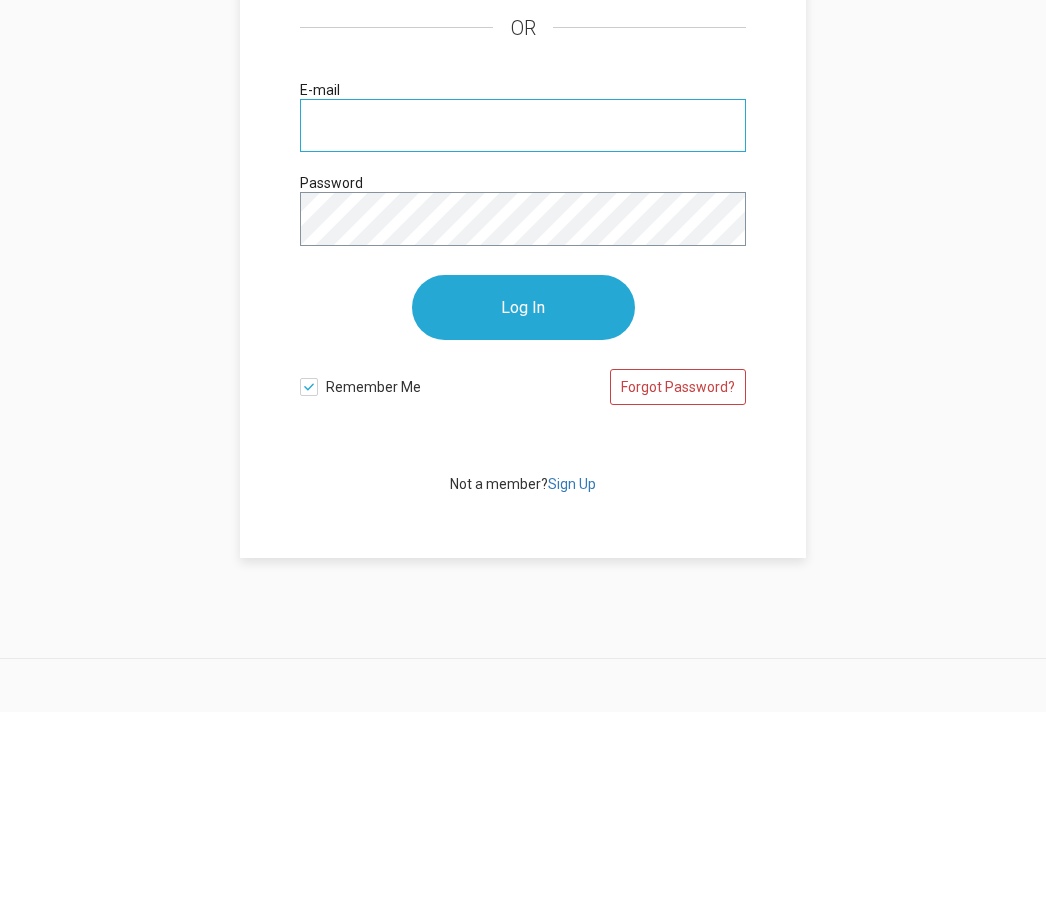 type on "[EMAIL_ADDRESS][DOMAIN_NAME]" 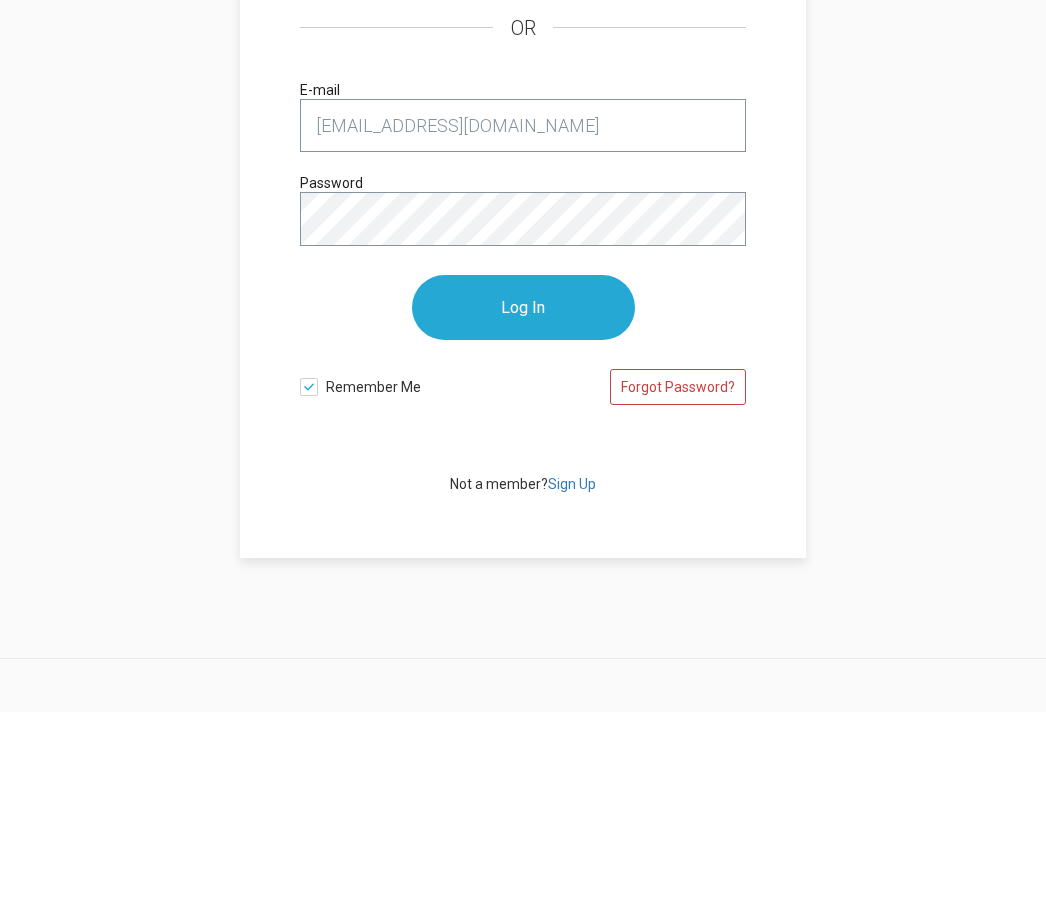 click on "Log In" at bounding box center [523, 493] 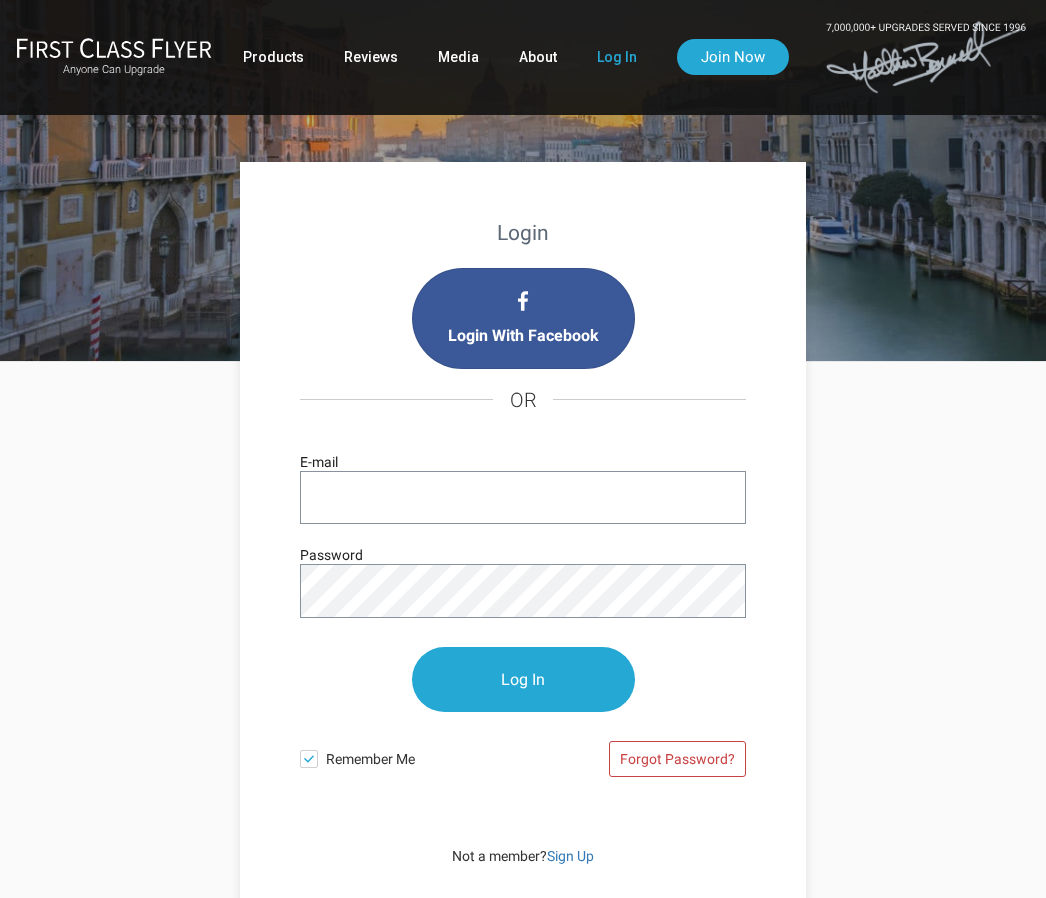 scroll, scrollTop: 235, scrollLeft: 0, axis: vertical 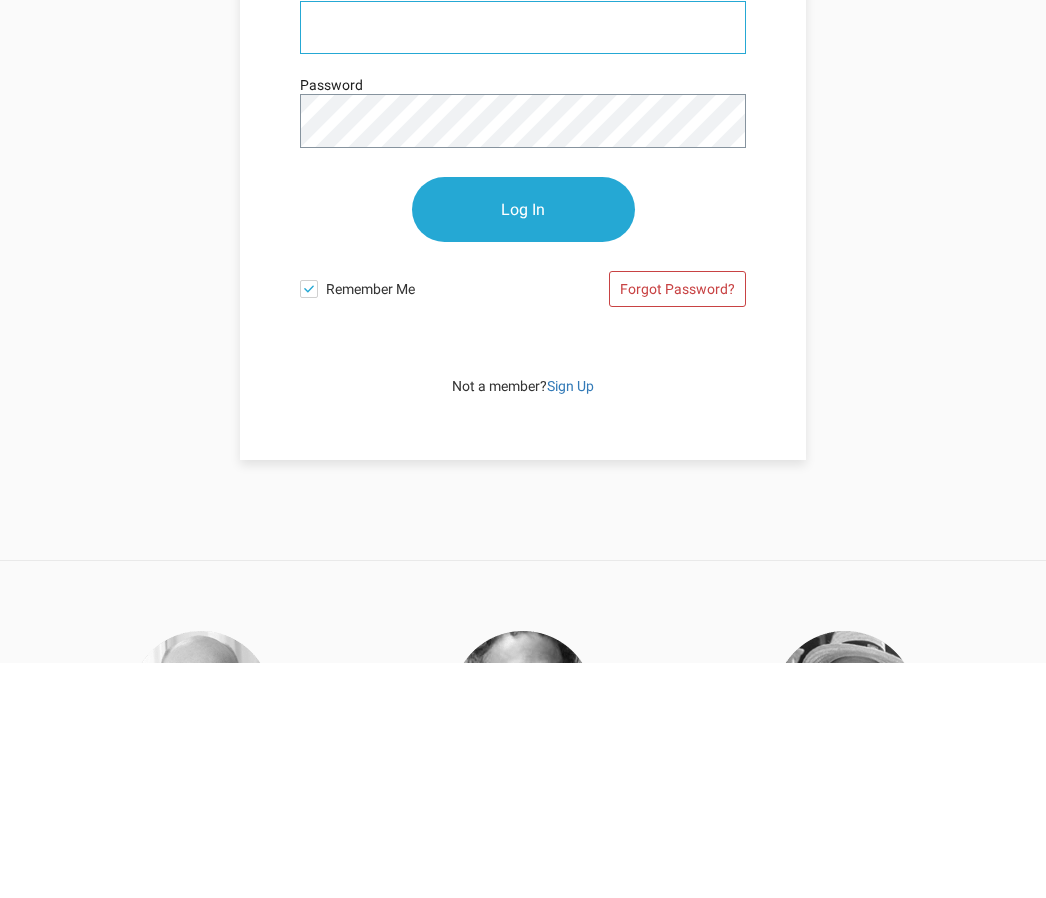 type on "[EMAIL_ADDRESS][DOMAIN_NAME]" 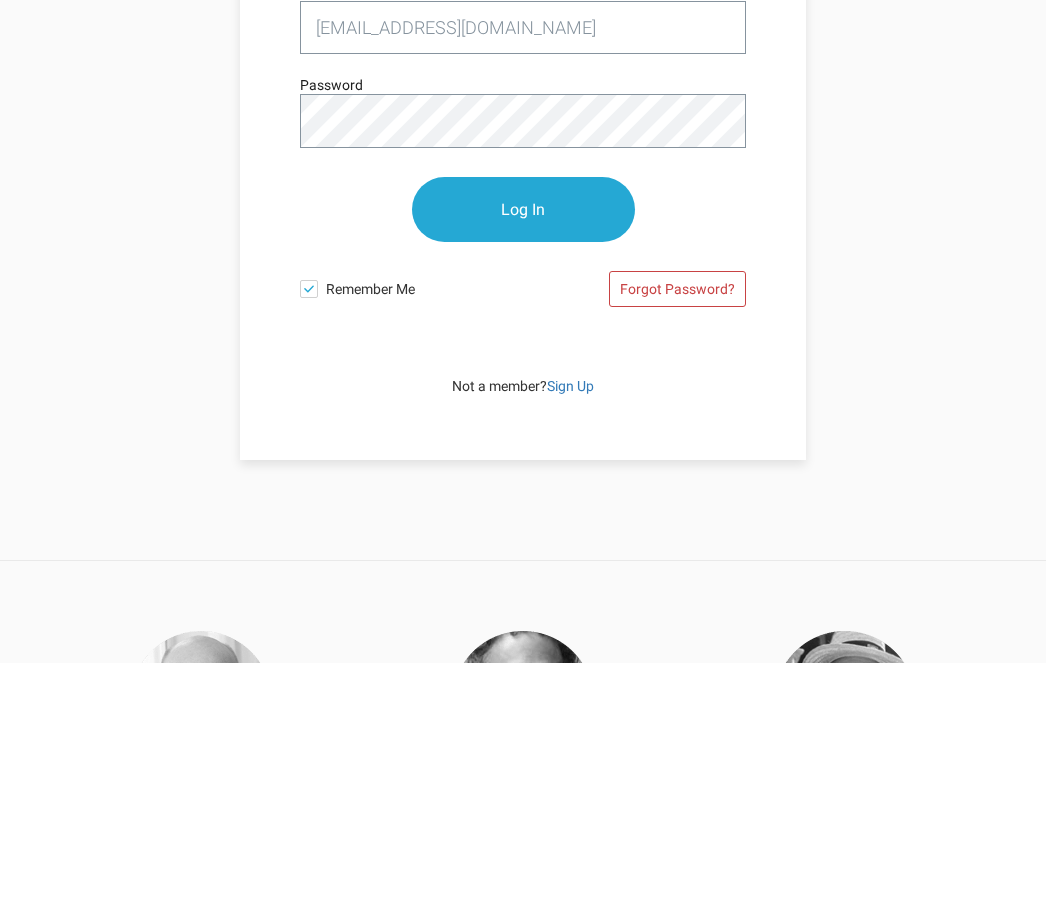 scroll, scrollTop: 235, scrollLeft: 0, axis: vertical 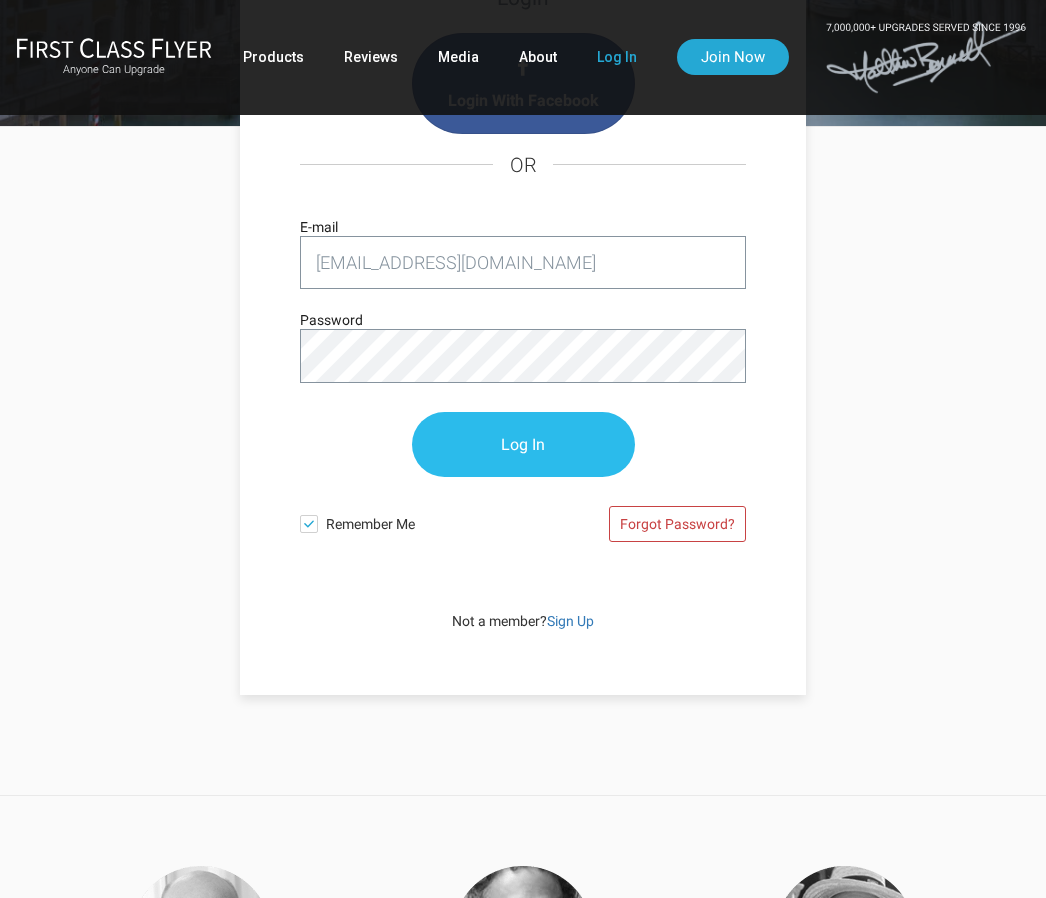 click on "Log In" at bounding box center [523, 444] 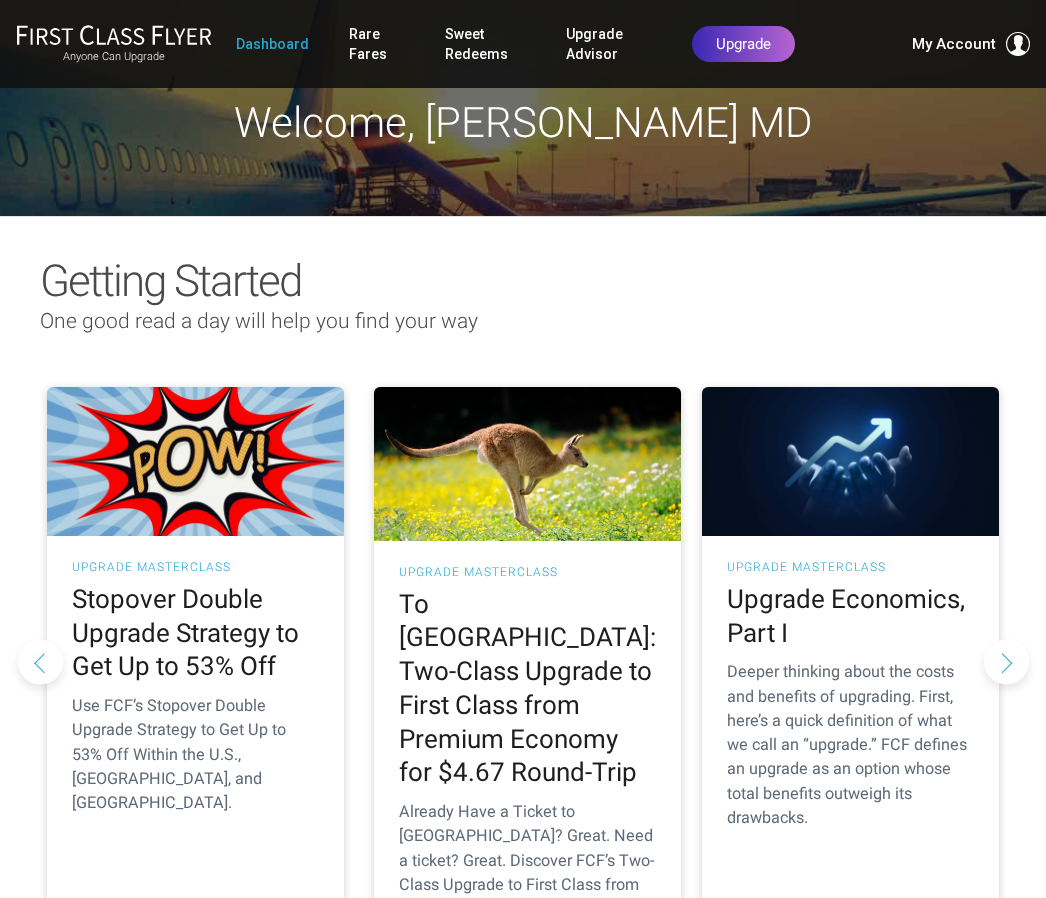 scroll, scrollTop: 0, scrollLeft: 0, axis: both 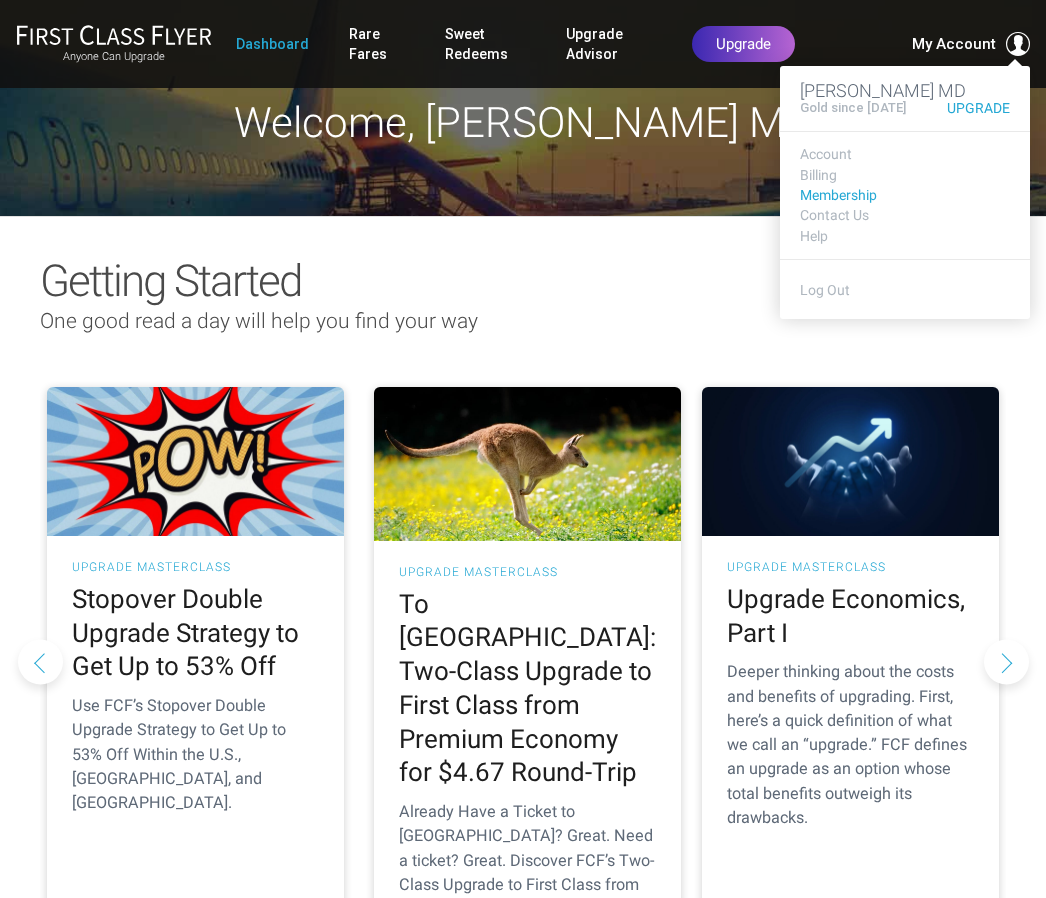 click on "Membership" at bounding box center [905, 195] 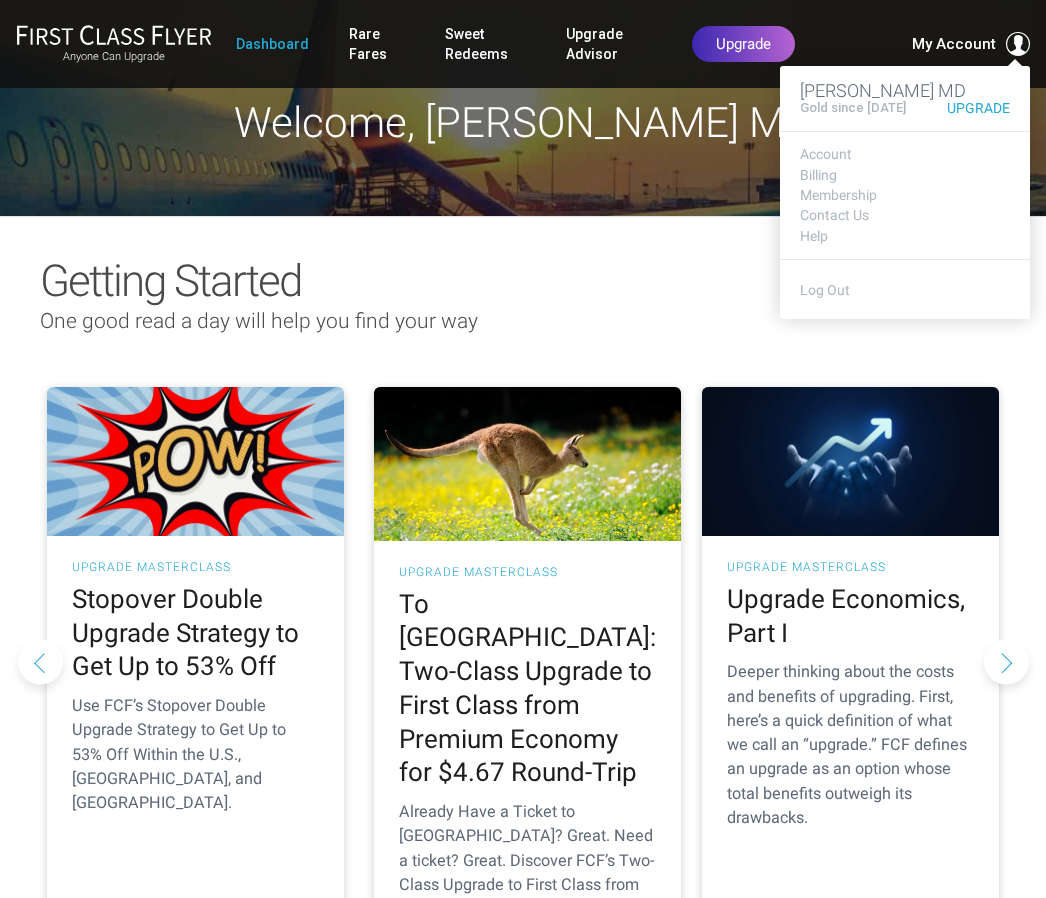 click on "[PERSON_NAME] MD" at bounding box center (905, 91) 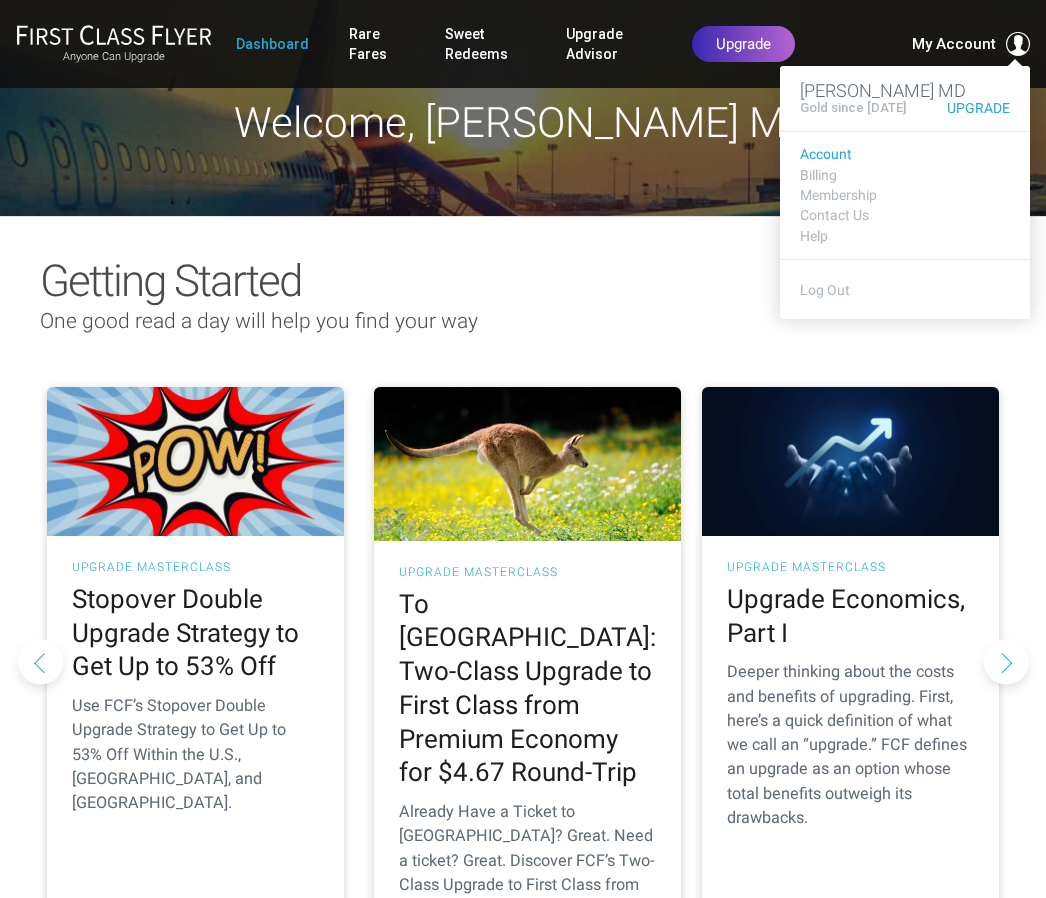 click on "Account" at bounding box center (905, 154) 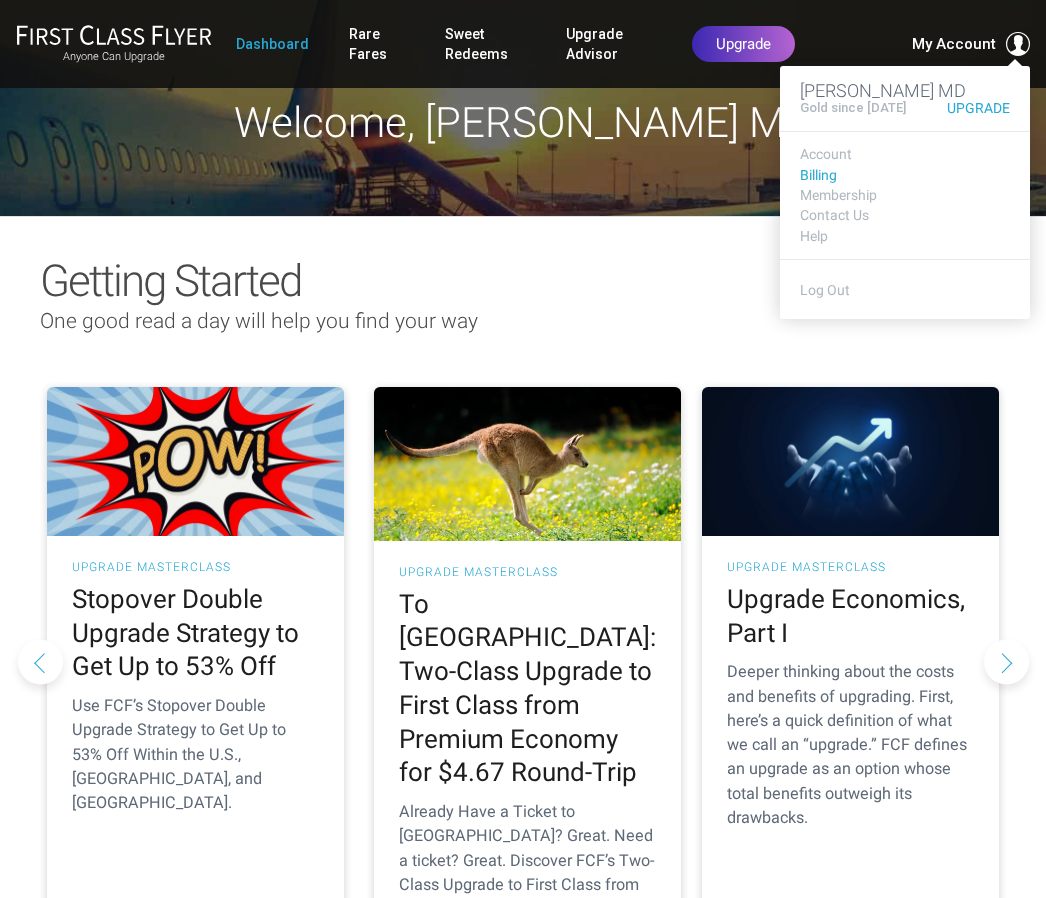 click on "Billing" at bounding box center (905, 175) 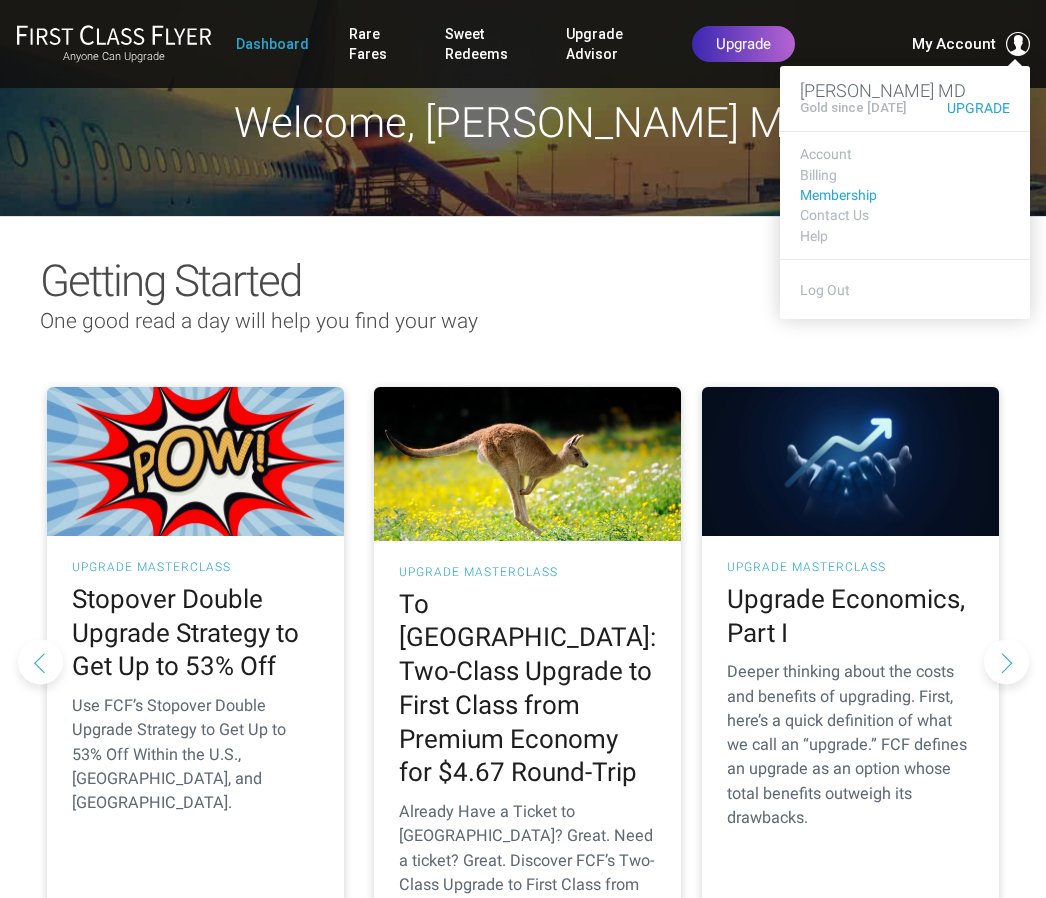 click on "Membership" at bounding box center (905, 195) 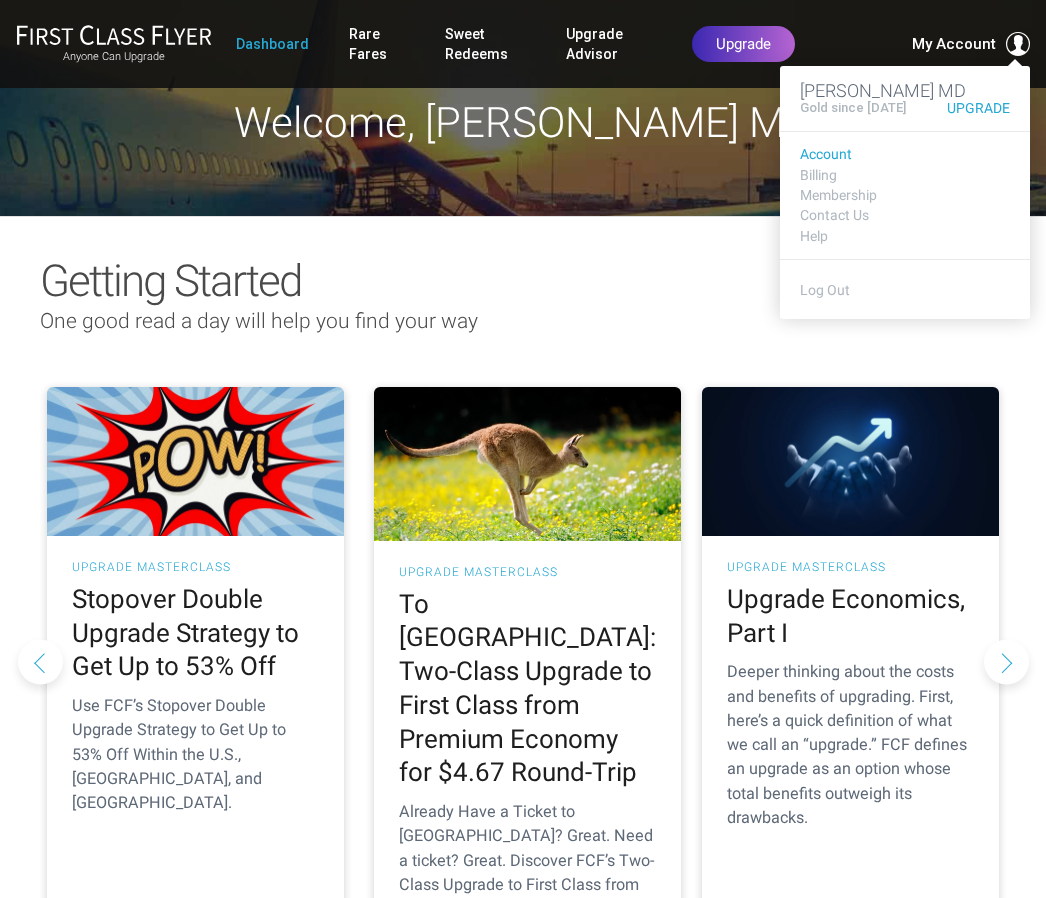 click on "Account" at bounding box center (905, 154) 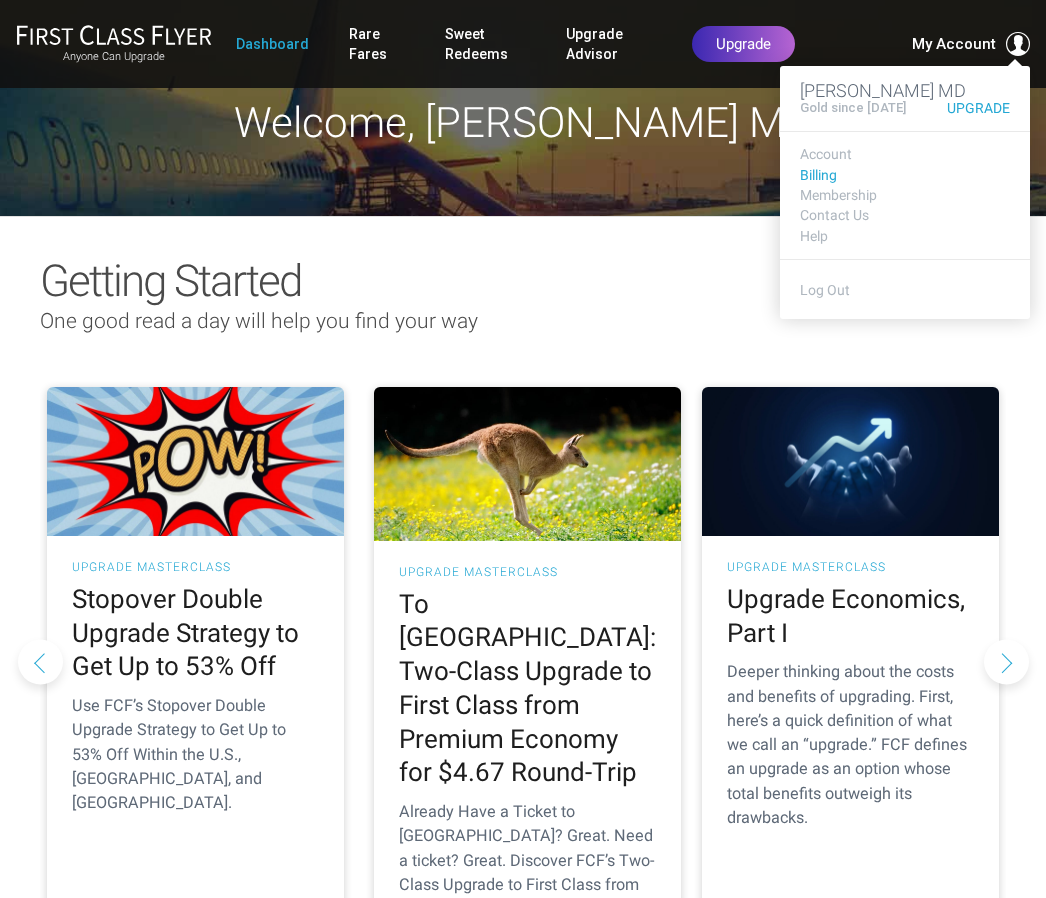 click on "Billing" at bounding box center (905, 175) 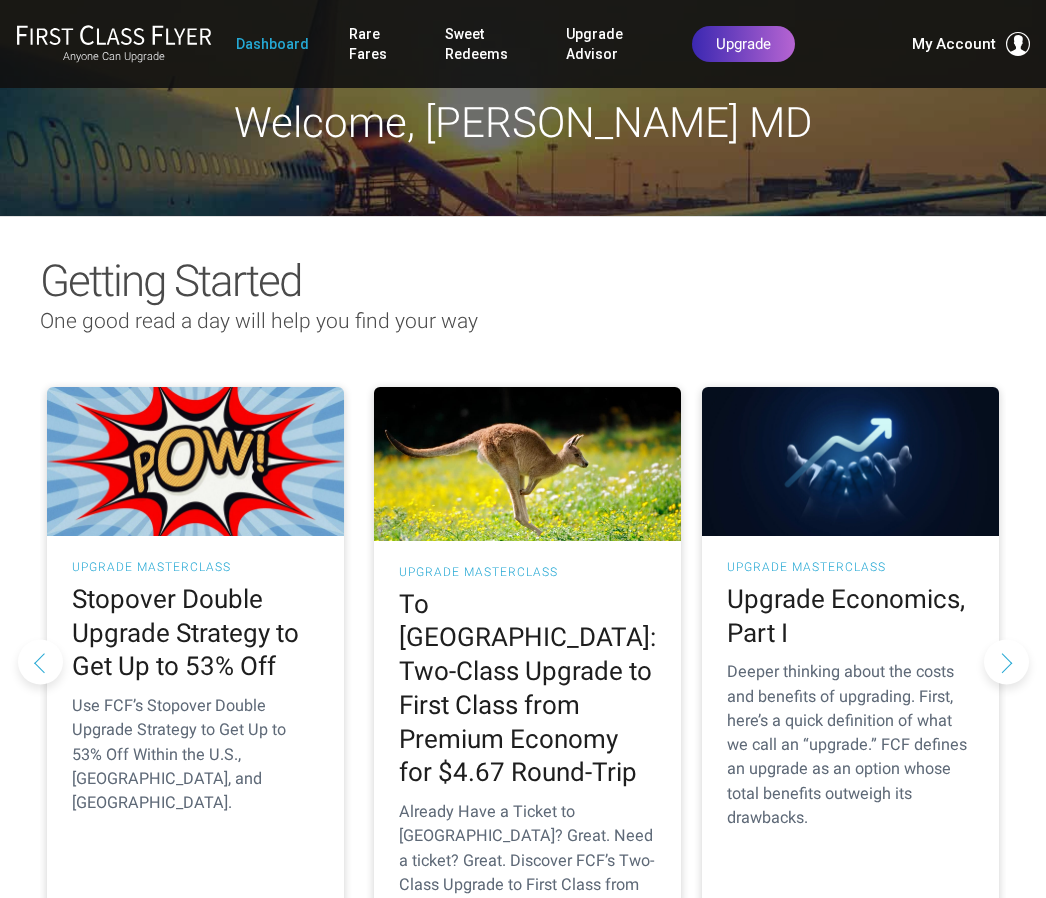 click on "Anyone Can Upgrade
Dashboard
Rare Fares
Sweet Redeems
Upgrade Advisor
Profile Log Out Upgrade
My Account
B ELIOT COLE MD Gold since March 2015 Upgrade
Account
Billing
Membership
Contact Us
Help
Log Out" at bounding box center (523, 44) 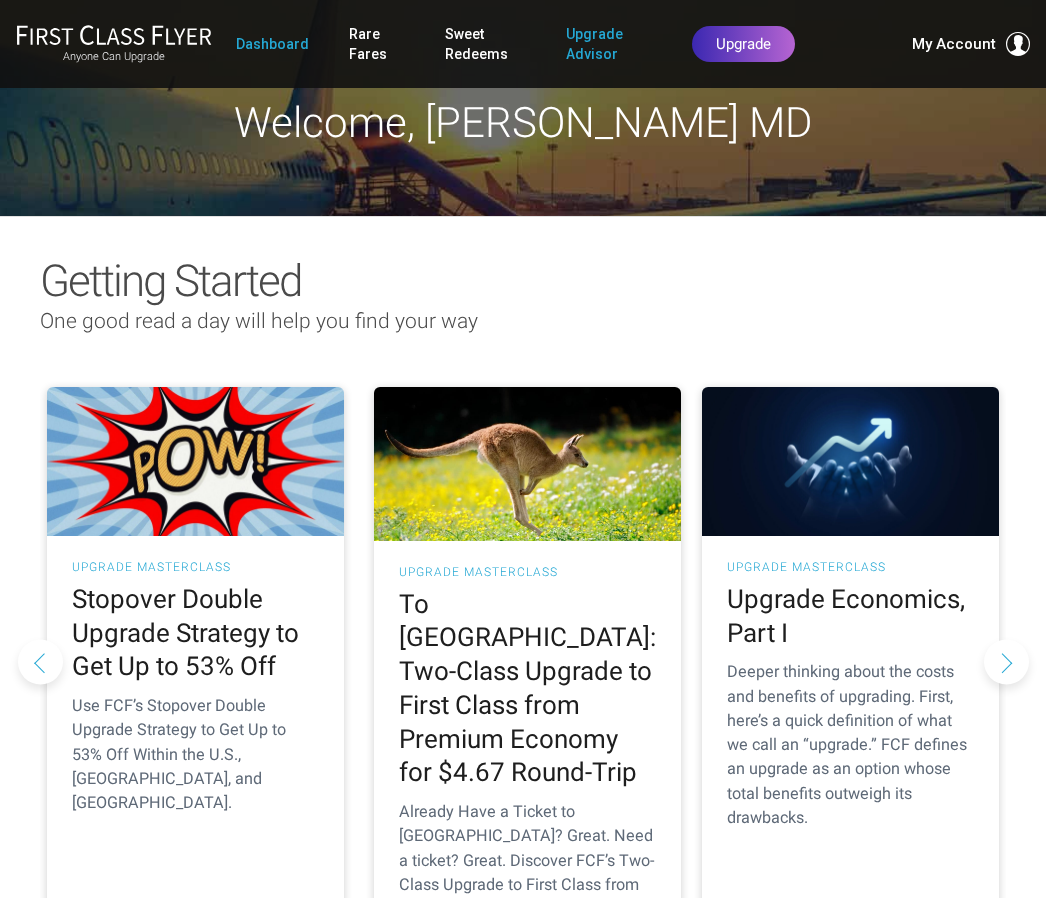 click on "Upgrade Advisor" at bounding box center [609, 44] 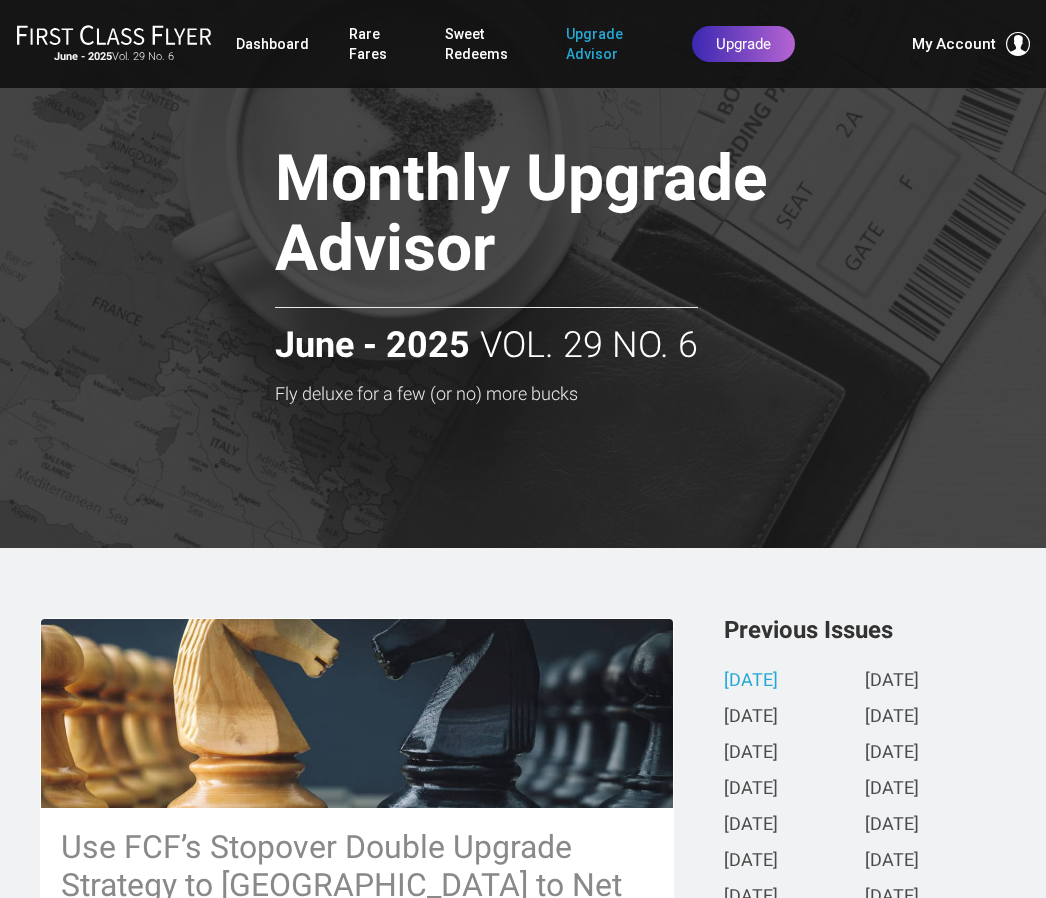 scroll, scrollTop: 0, scrollLeft: 0, axis: both 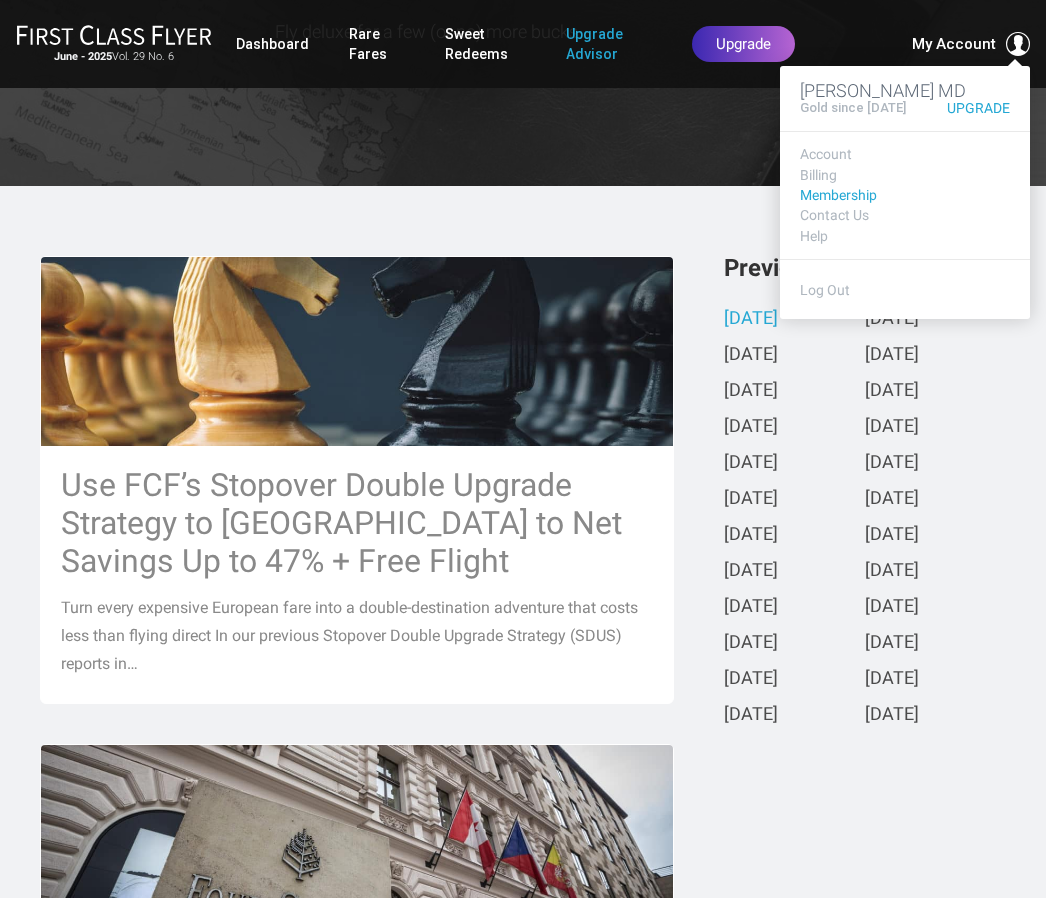 click on "Membership" at bounding box center [905, 195] 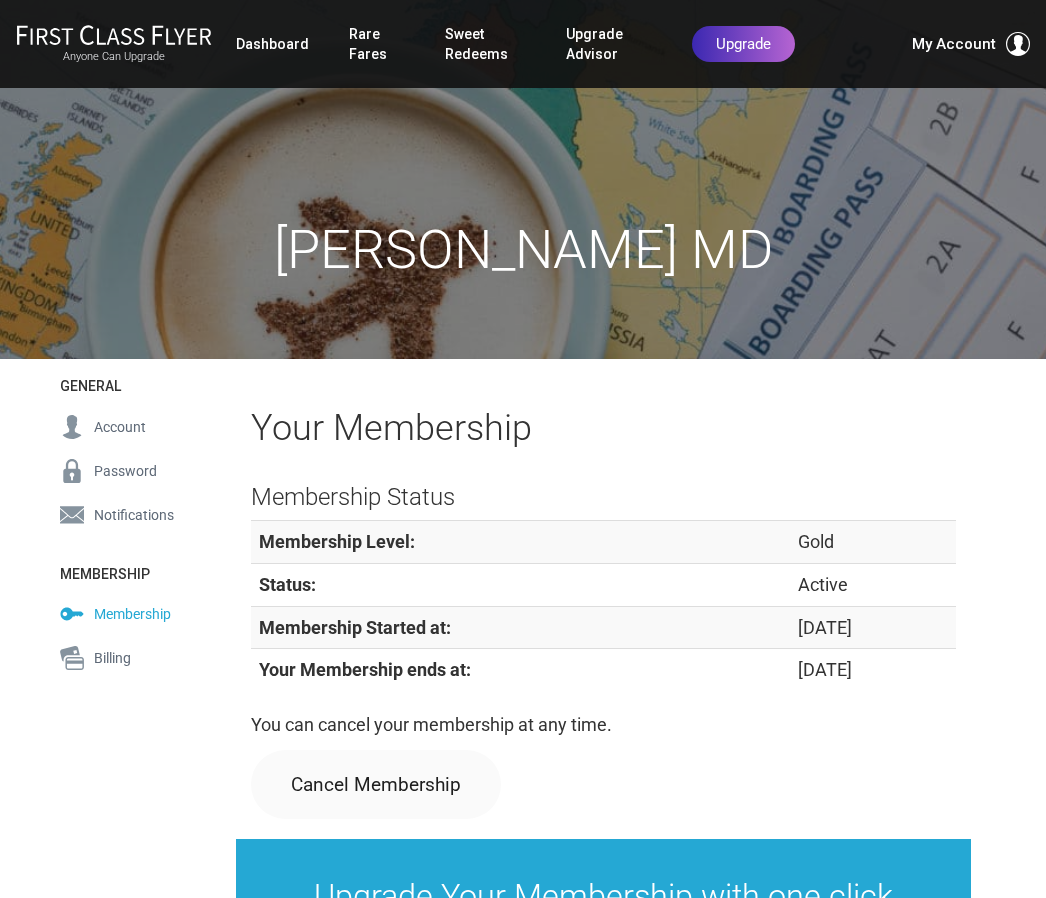 scroll, scrollTop: 0, scrollLeft: 0, axis: both 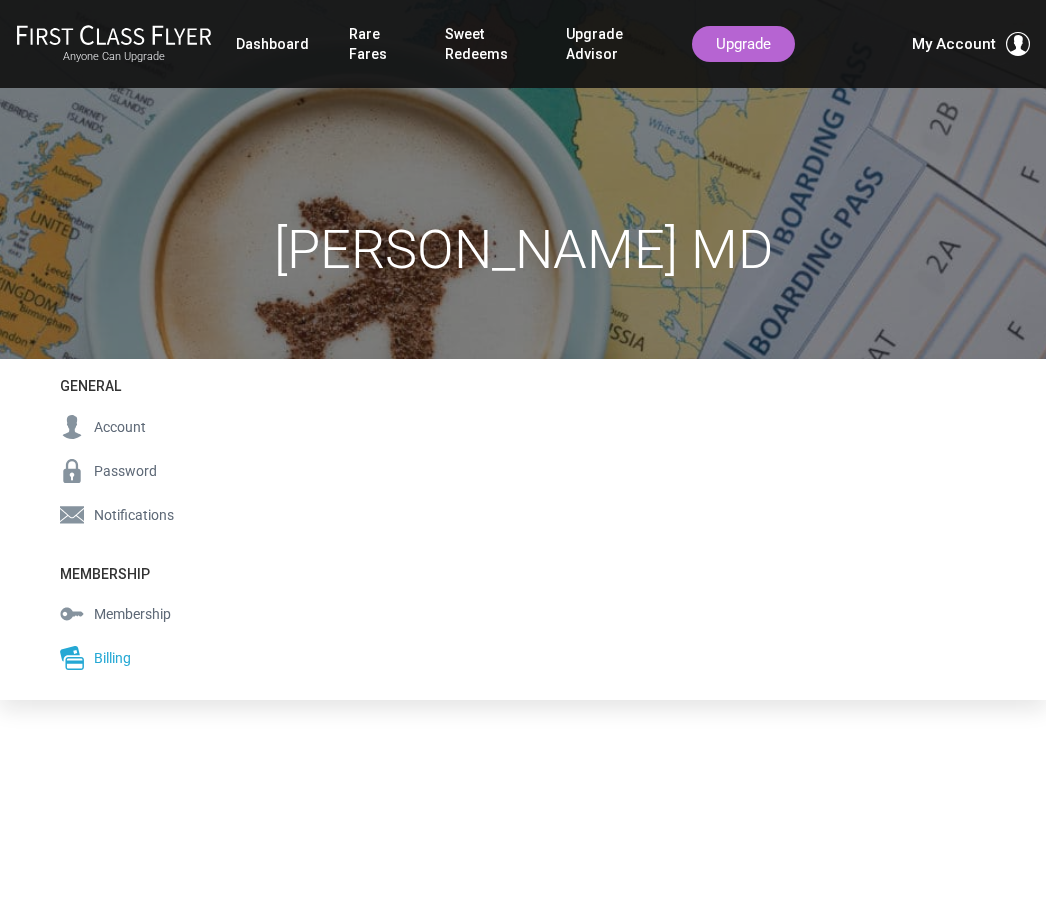 click on "Upgrade" at bounding box center [743, 44] 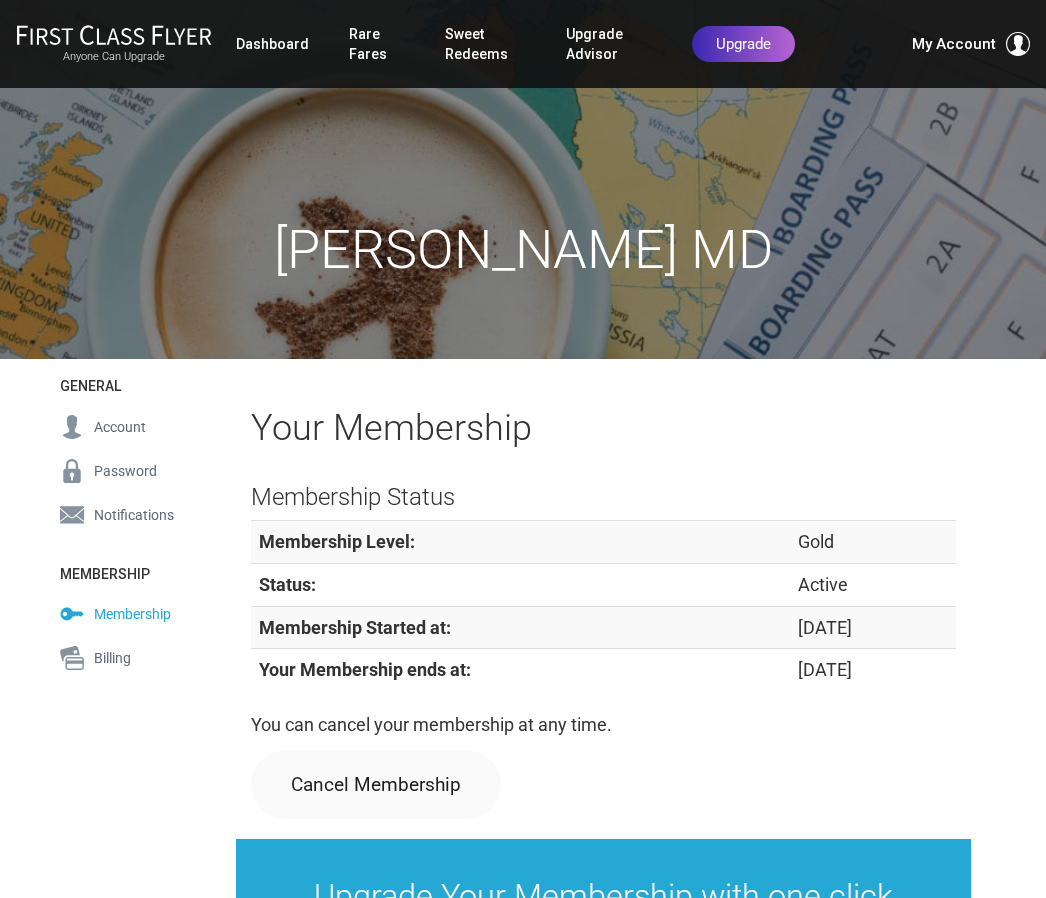 scroll, scrollTop: 0, scrollLeft: 0, axis: both 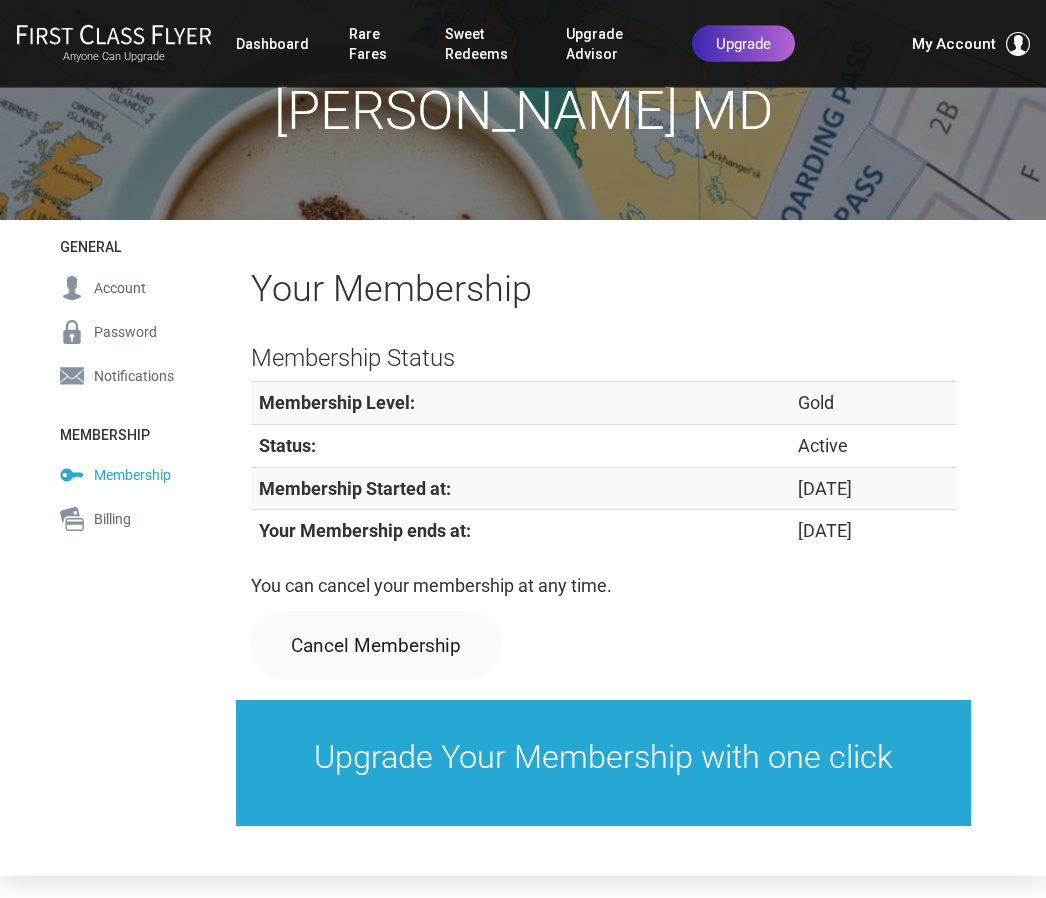 click on "Upgrade Your Membership with one click" at bounding box center (603, 759) 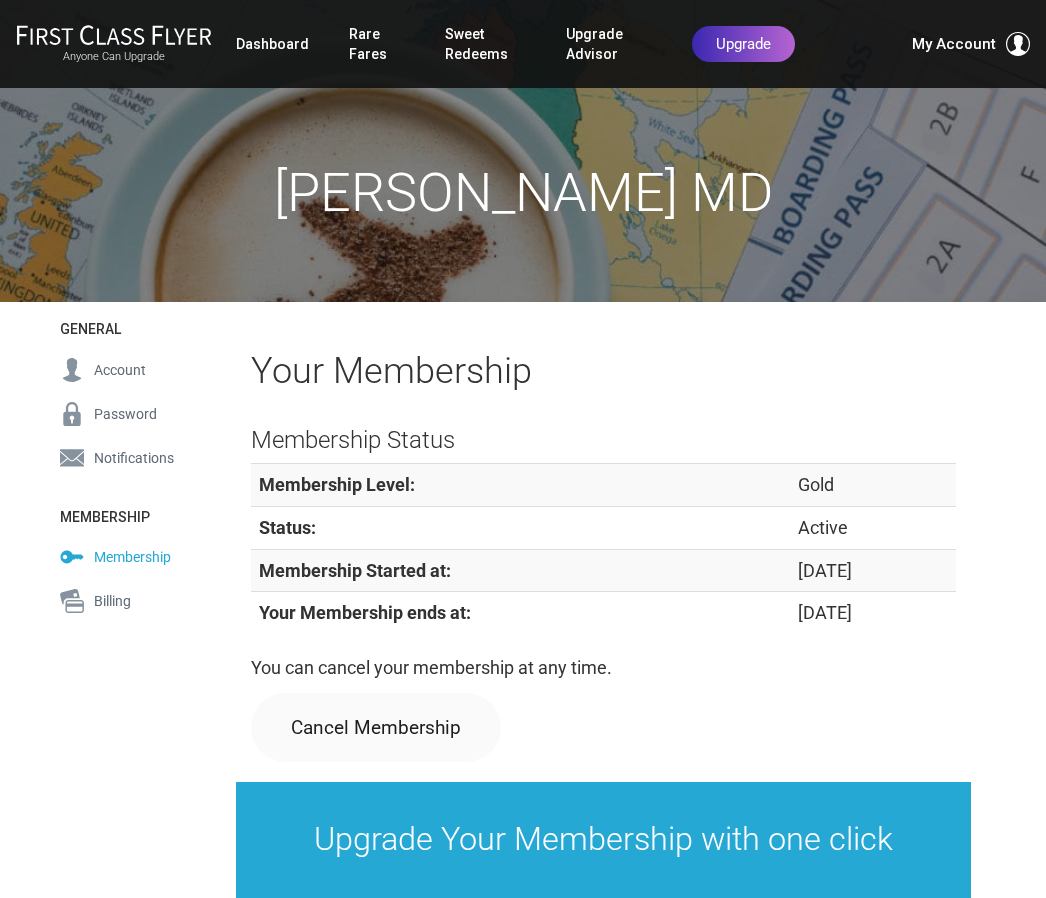 scroll, scrollTop: 0, scrollLeft: 0, axis: both 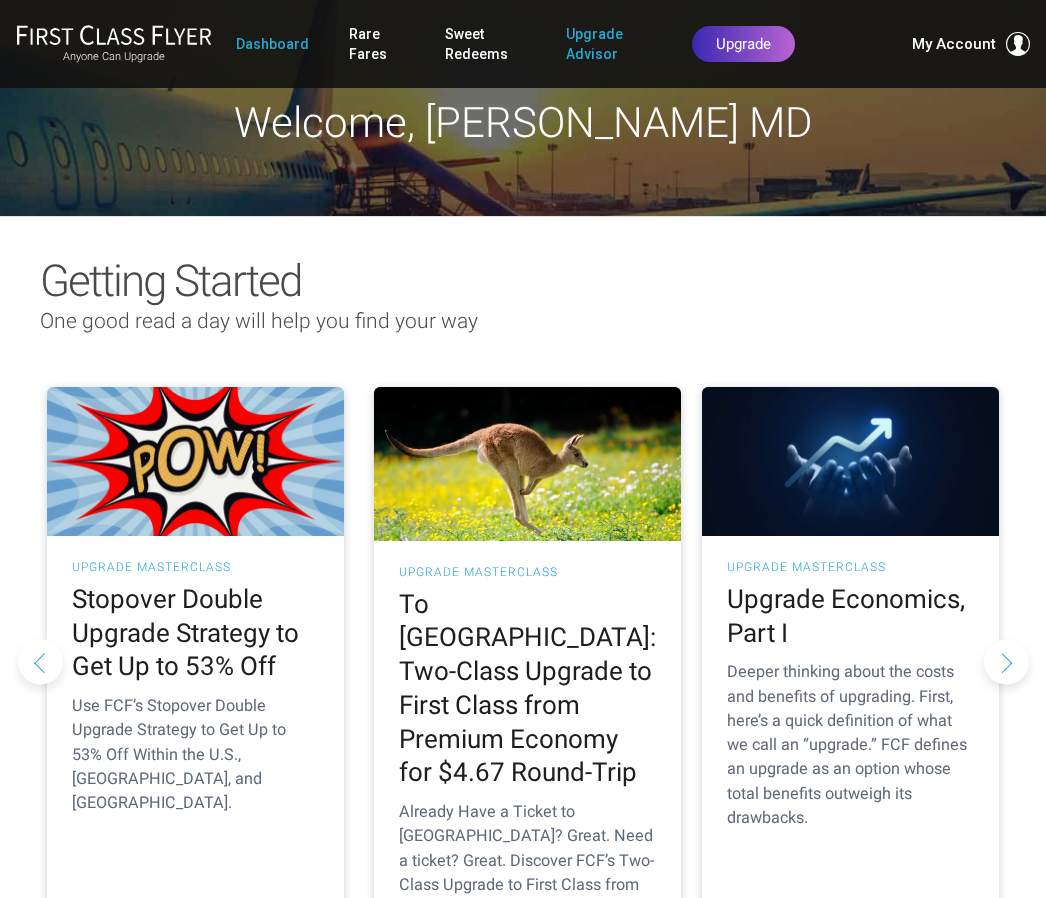 click on "Upgrade Advisor" at bounding box center [609, 44] 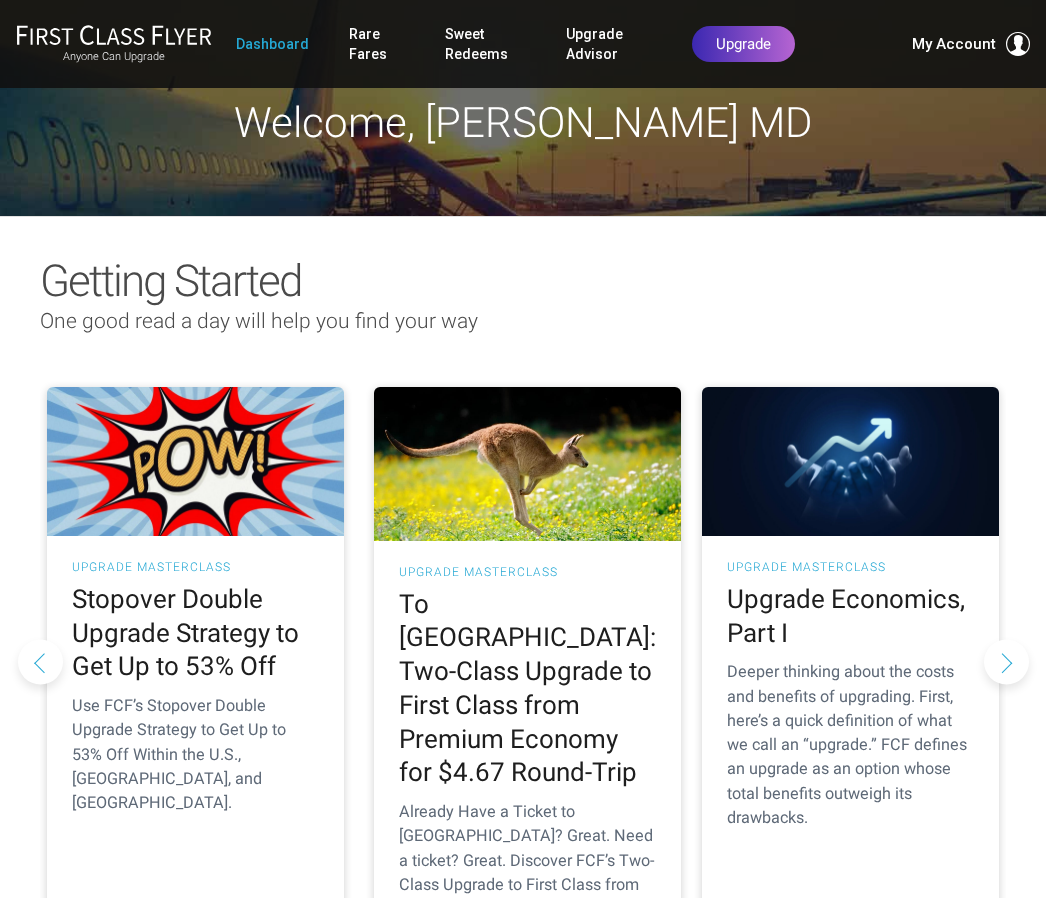 click on "Dashboard" at bounding box center [272, 44] 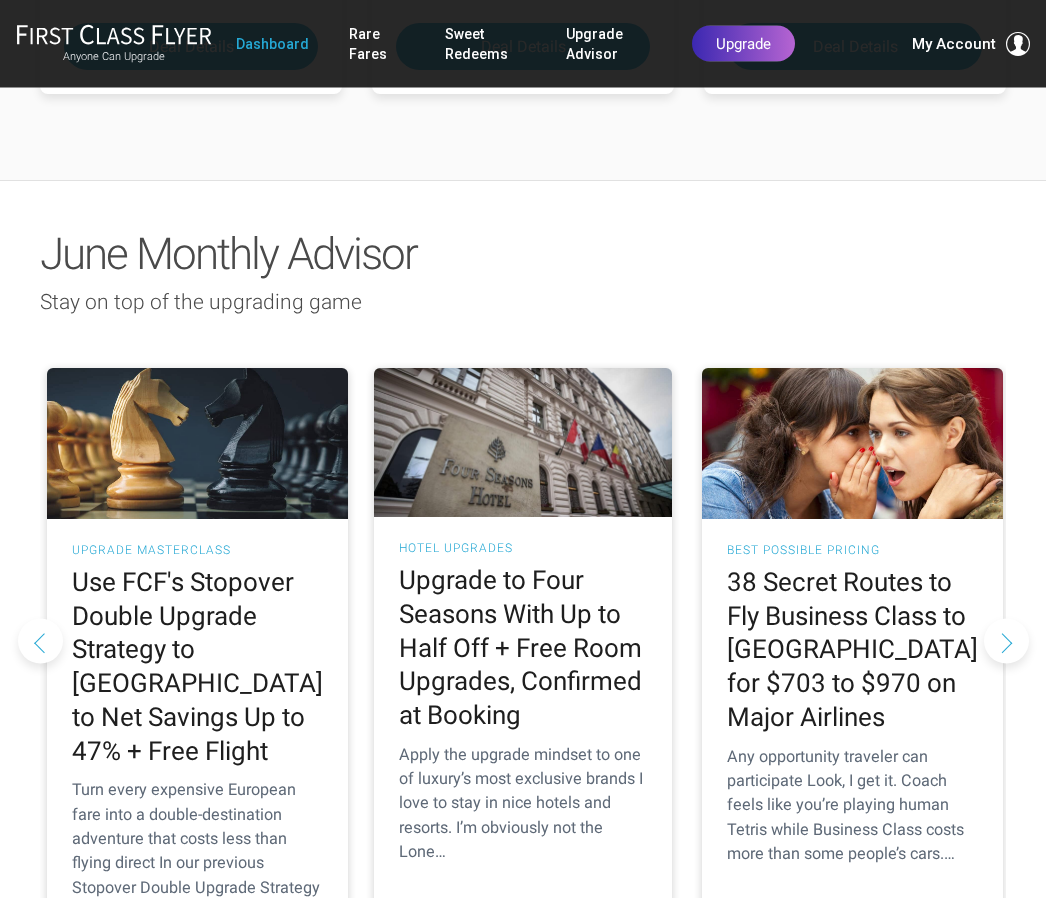 scroll, scrollTop: 1744, scrollLeft: 0, axis: vertical 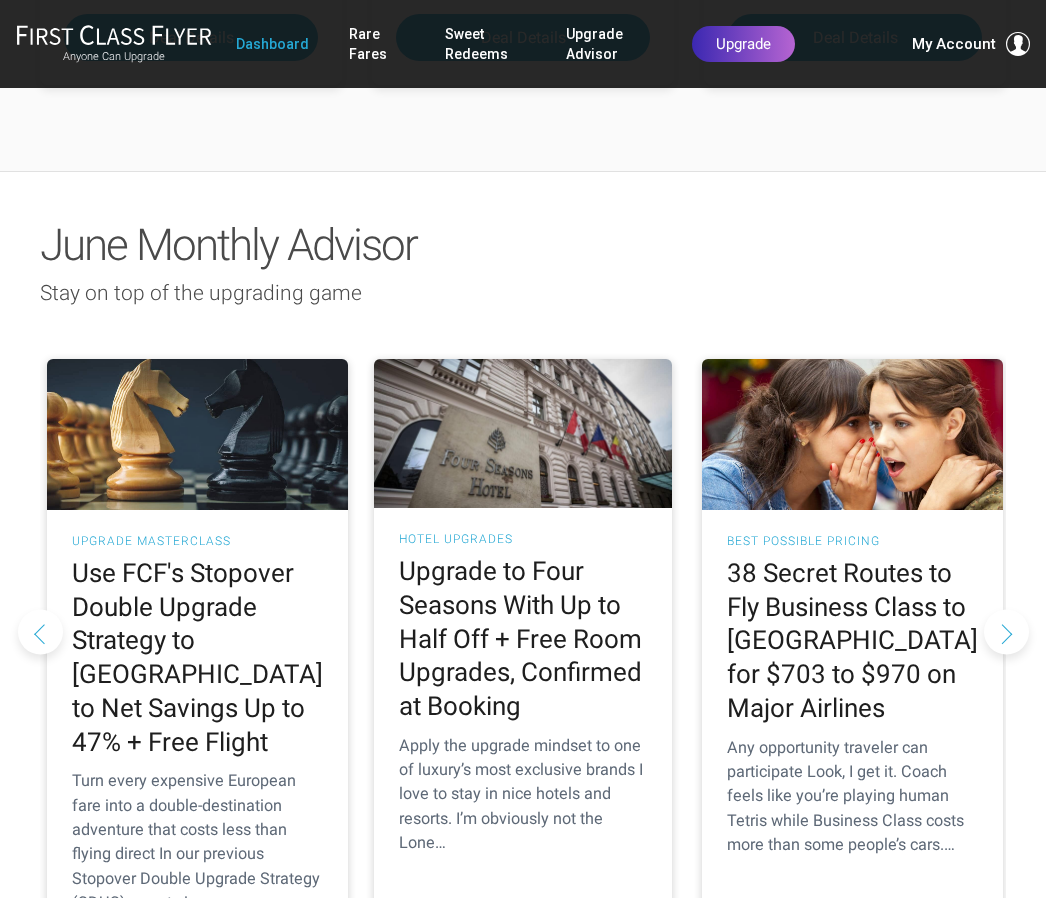 click on "Read June Issue" at bounding box center (523, 1048) 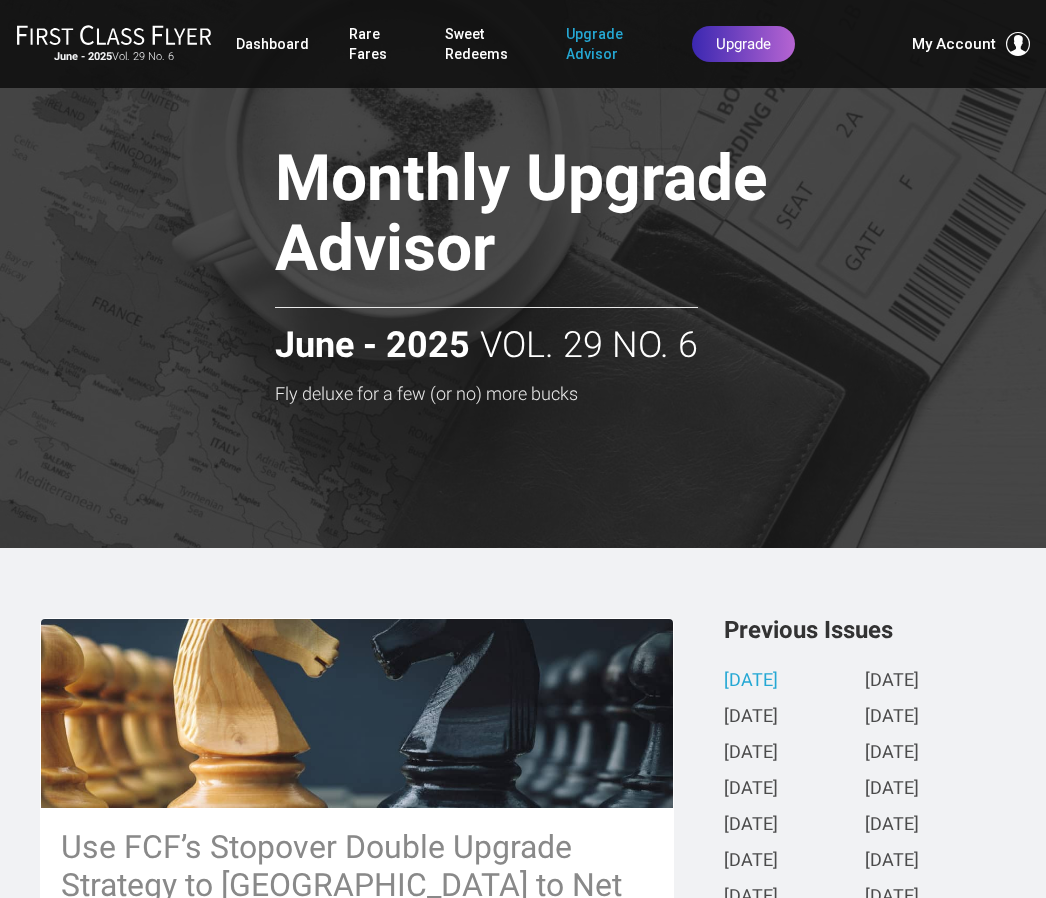 scroll, scrollTop: 0, scrollLeft: 0, axis: both 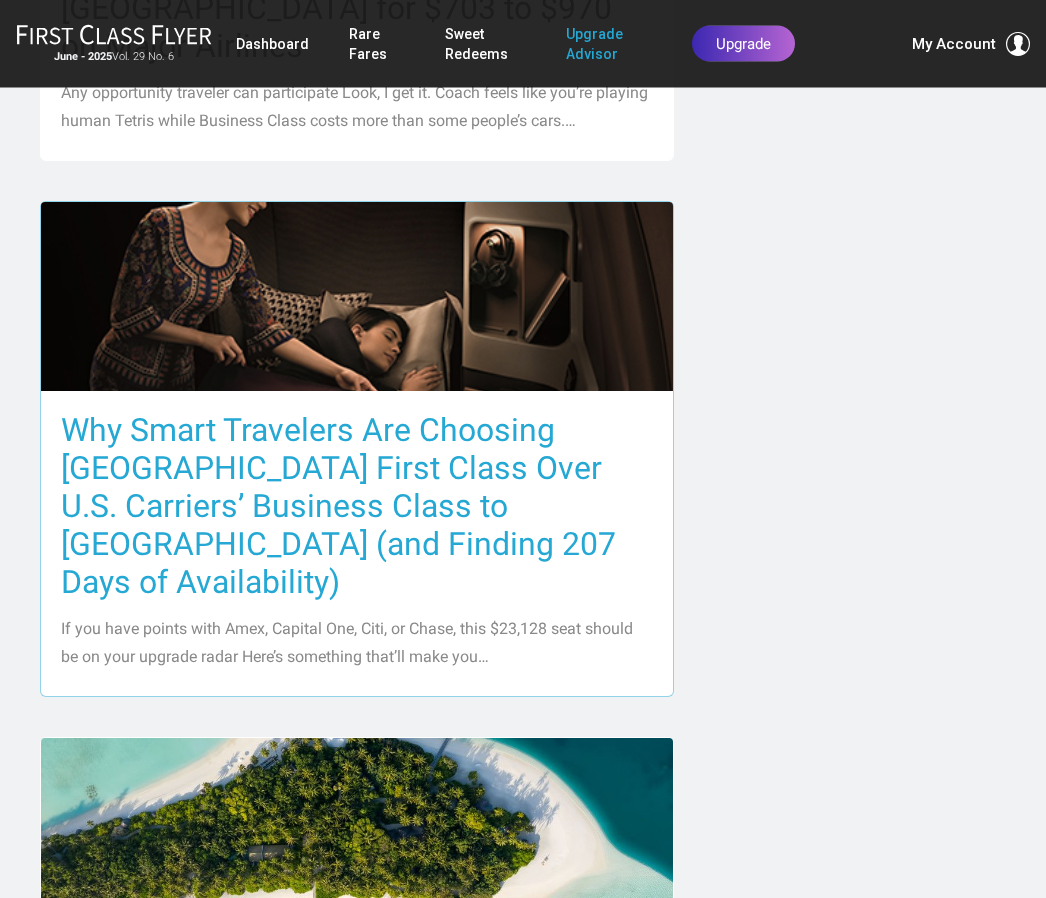 click on "Why Smart Travelers Are Choosing [GEOGRAPHIC_DATA] First Class Over U.S. Carriers’ Business Class to [GEOGRAPHIC_DATA] (and Finding 207 Days of Availability)" at bounding box center (357, 507) 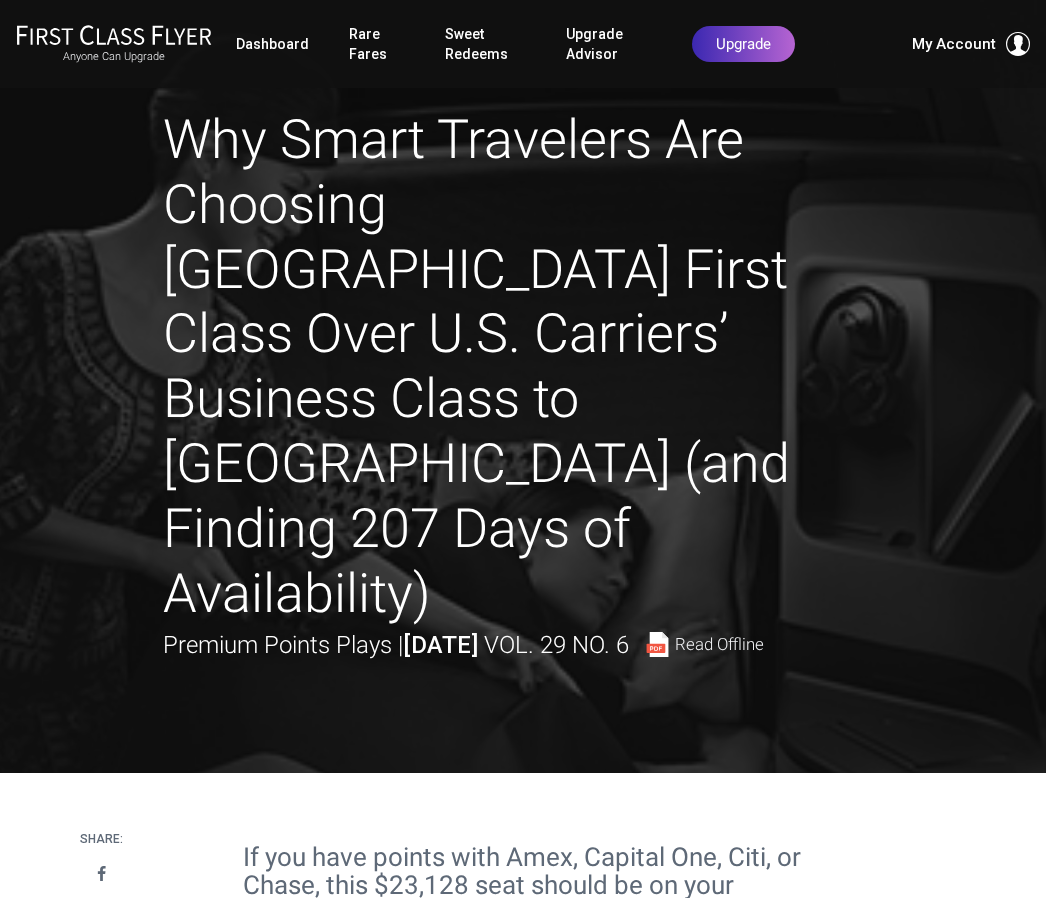scroll, scrollTop: 0, scrollLeft: 0, axis: both 